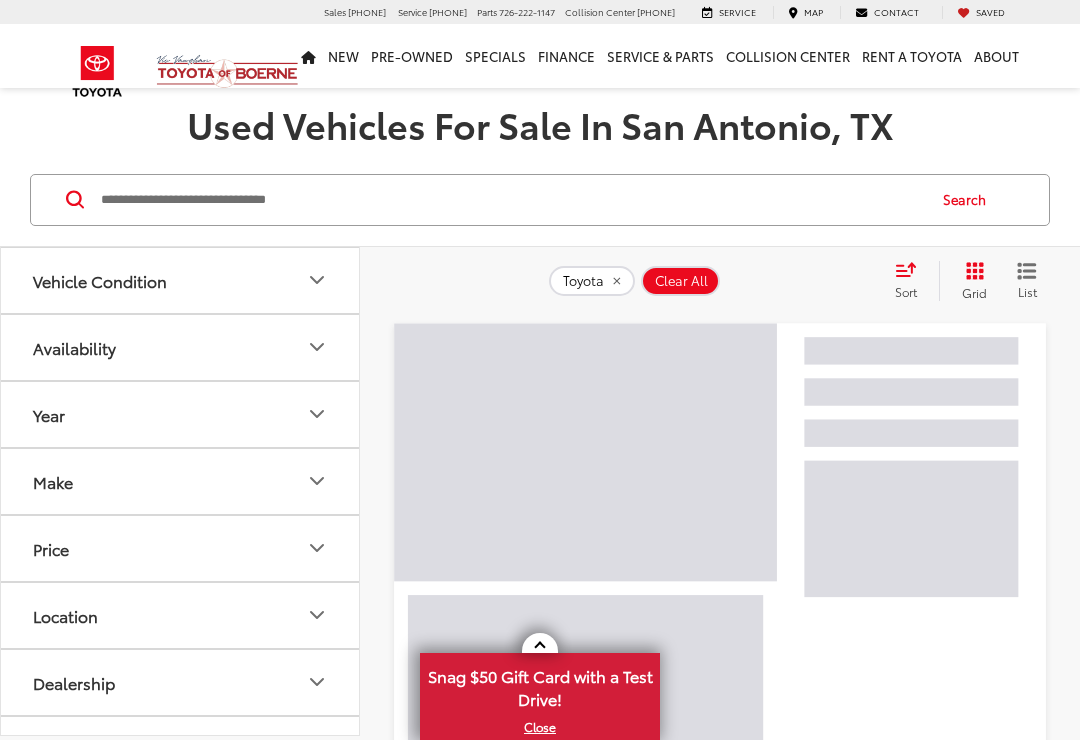 scroll, scrollTop: 70, scrollLeft: 0, axis: vertical 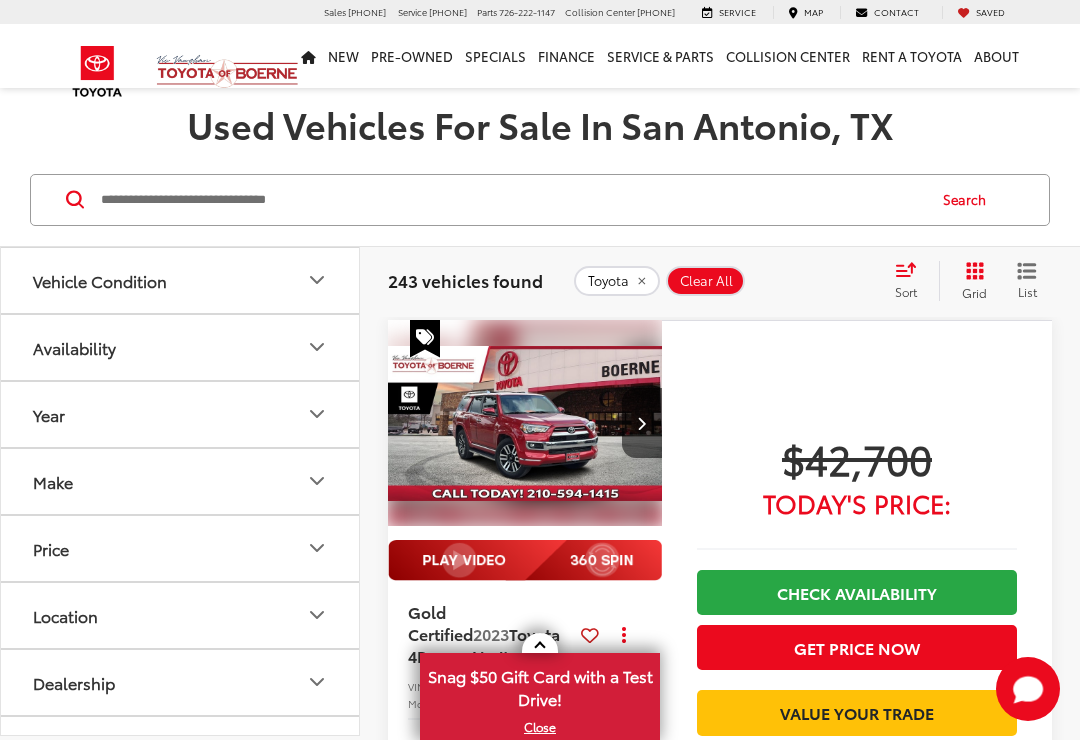 click on "Today's Price:" at bounding box center (857, 503) 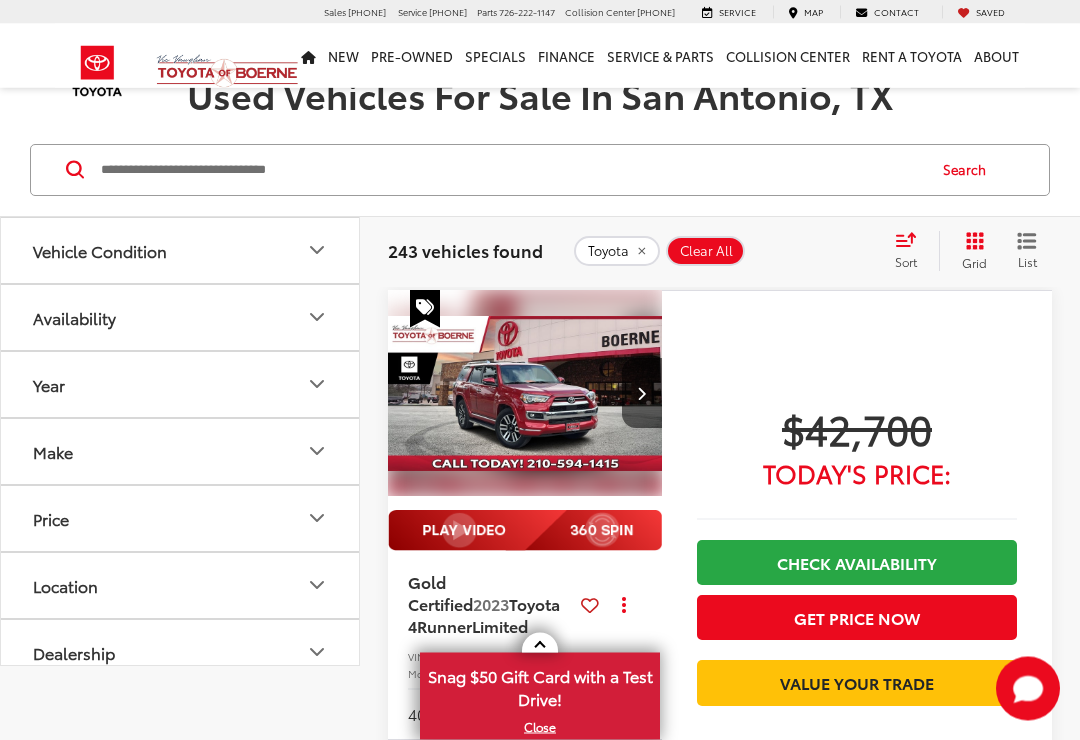 scroll, scrollTop: 30, scrollLeft: 0, axis: vertical 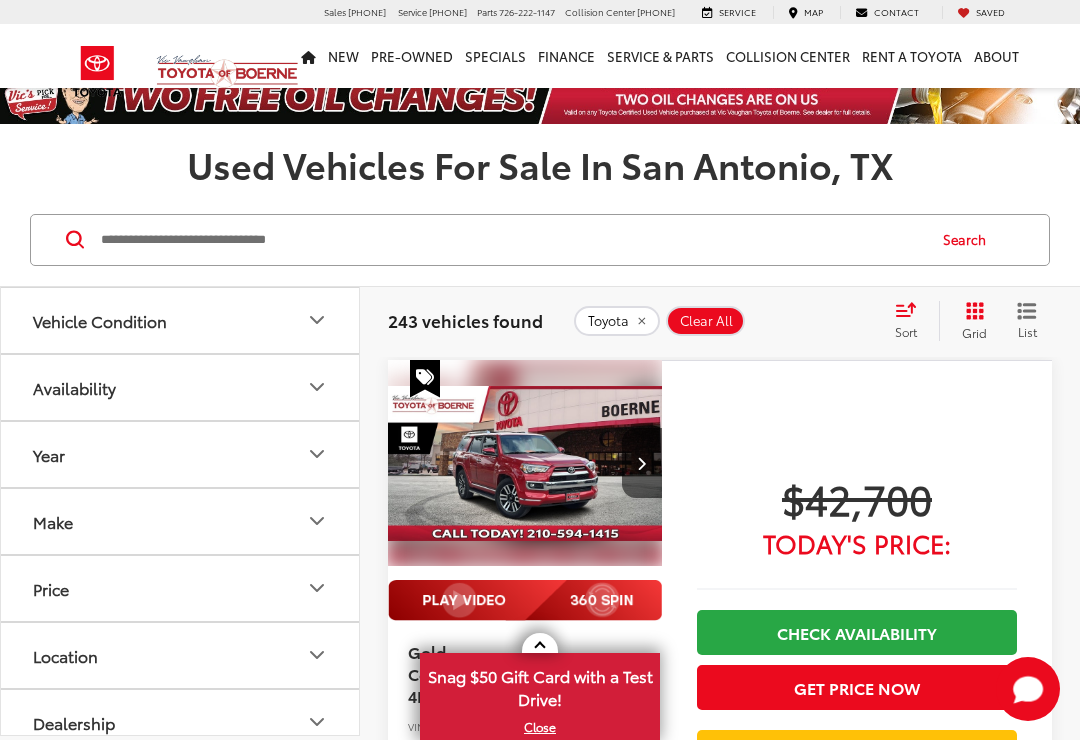 click 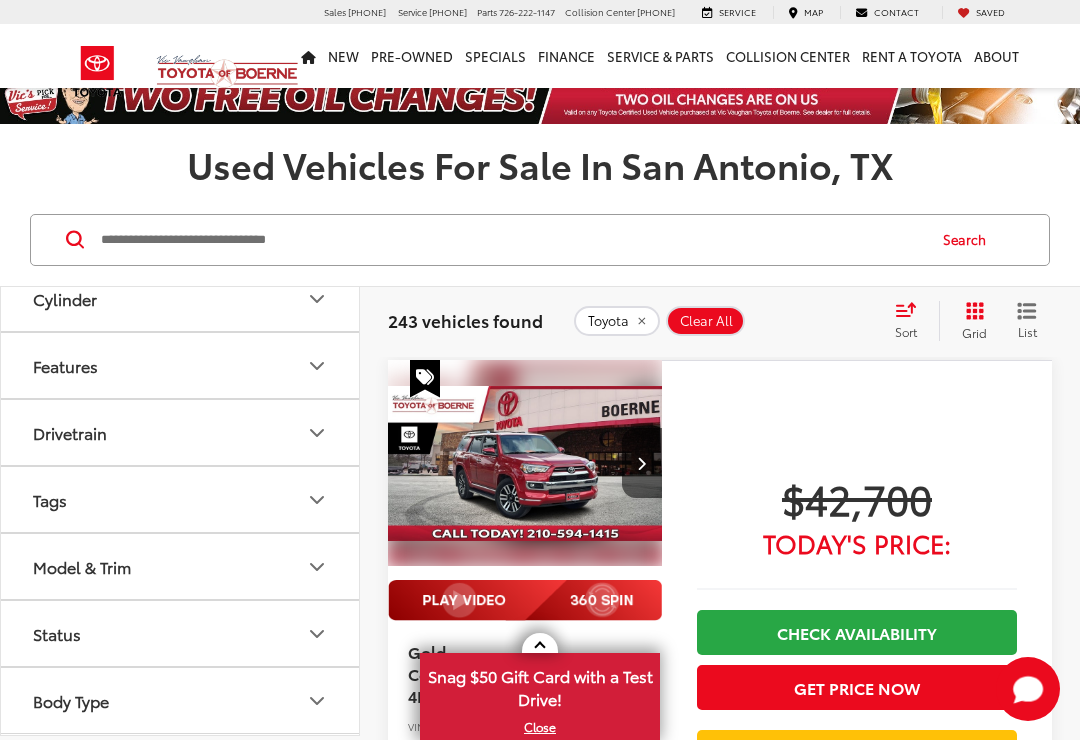 scroll, scrollTop: 1564, scrollLeft: 0, axis: vertical 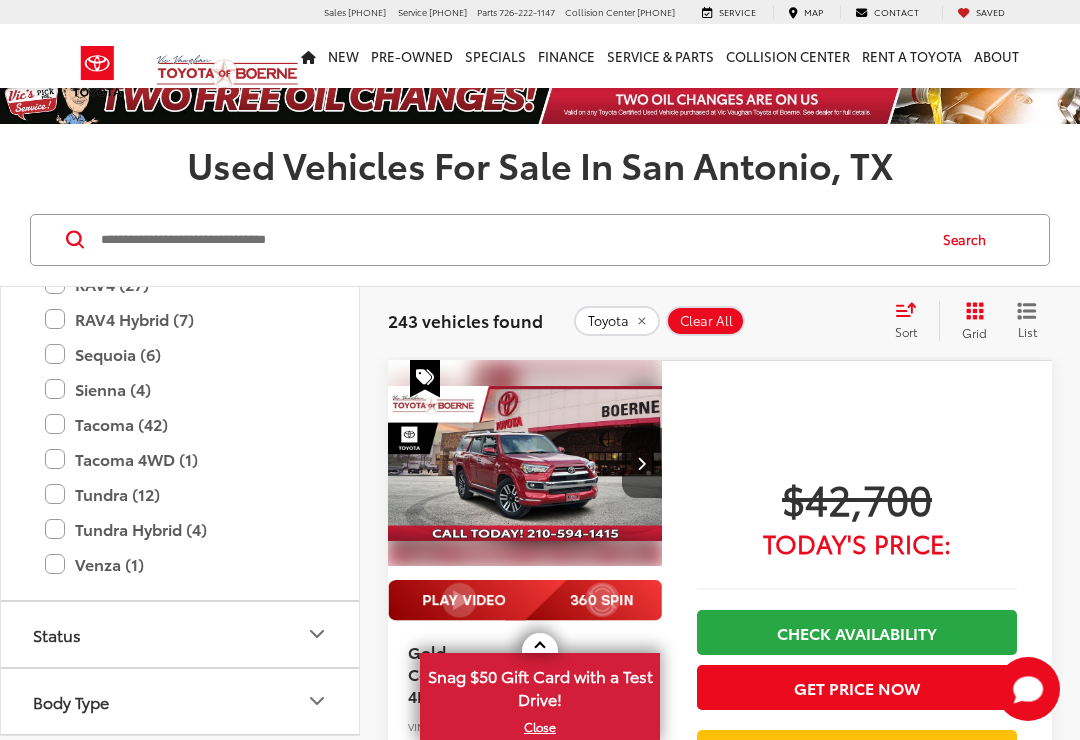click on "Tacoma (42)" at bounding box center (180, 424) 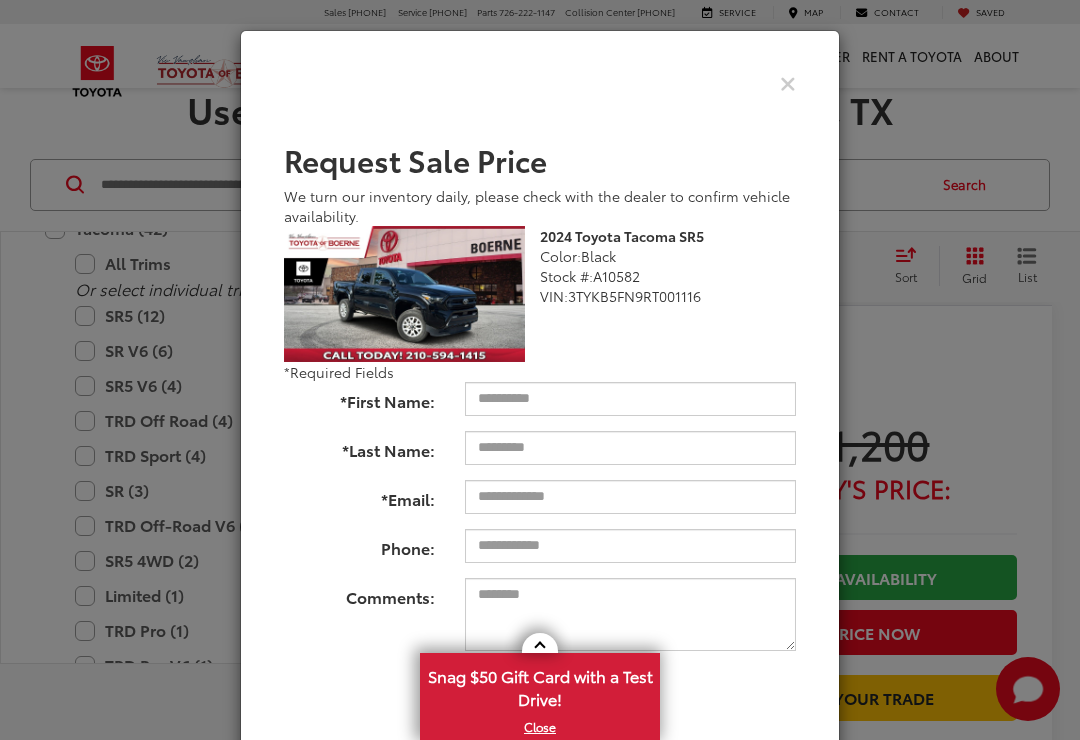 scroll, scrollTop: 0, scrollLeft: 0, axis: both 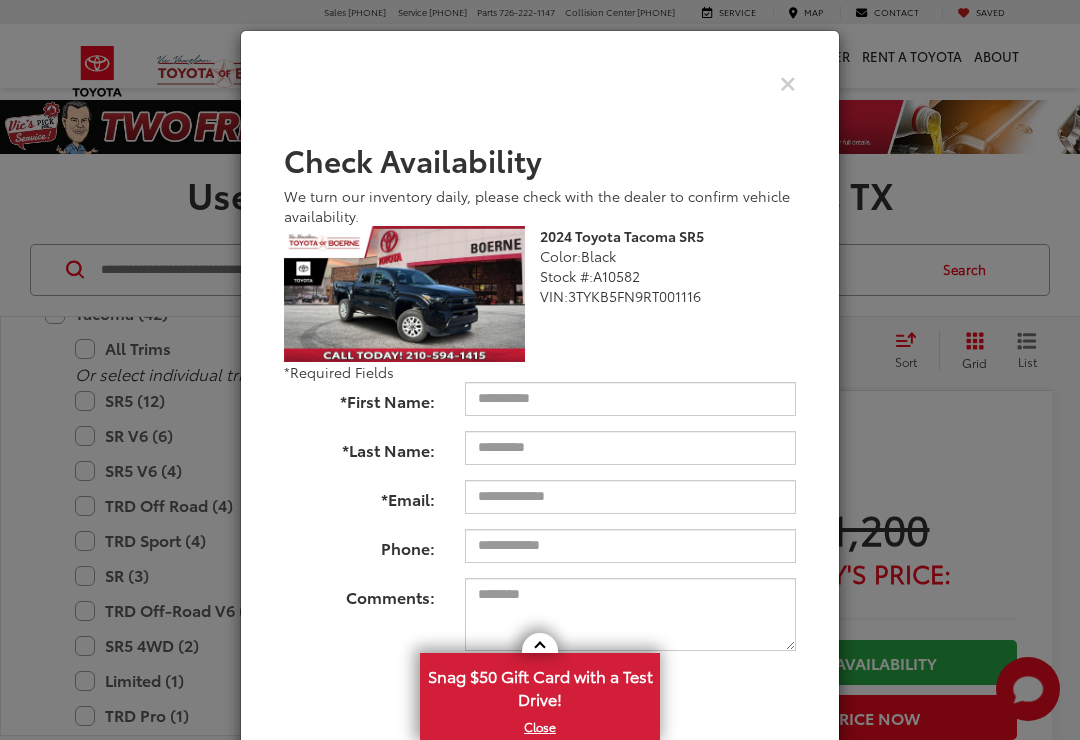 click at bounding box center [540, 83] 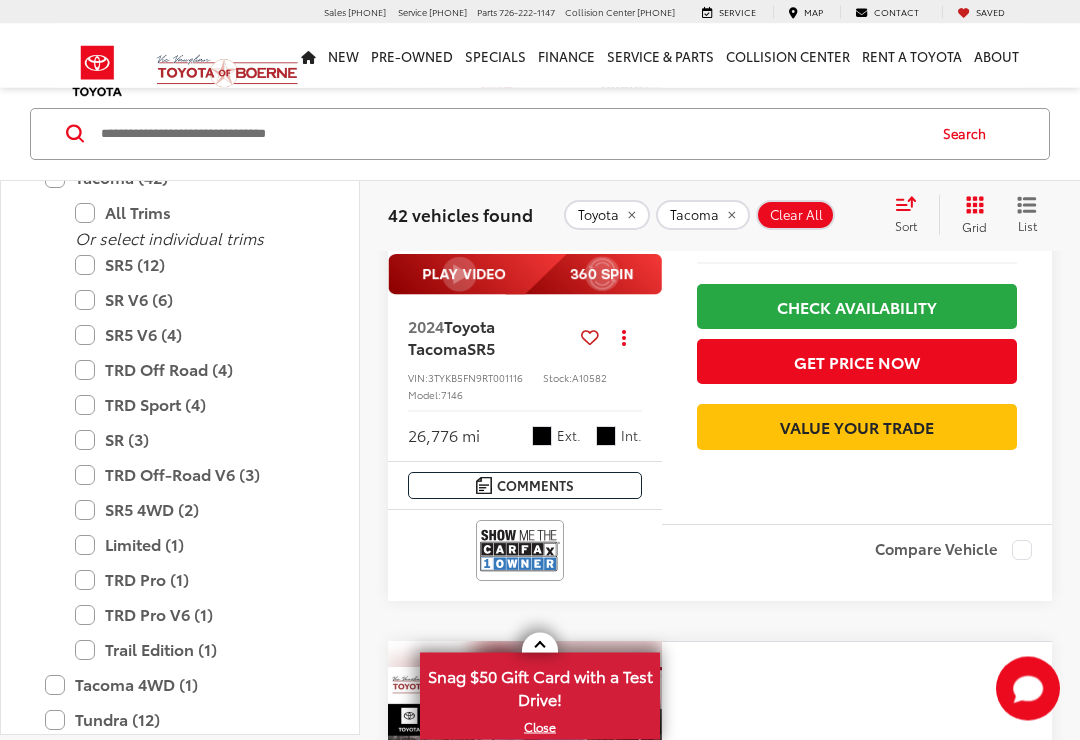 scroll, scrollTop: 0, scrollLeft: 0, axis: both 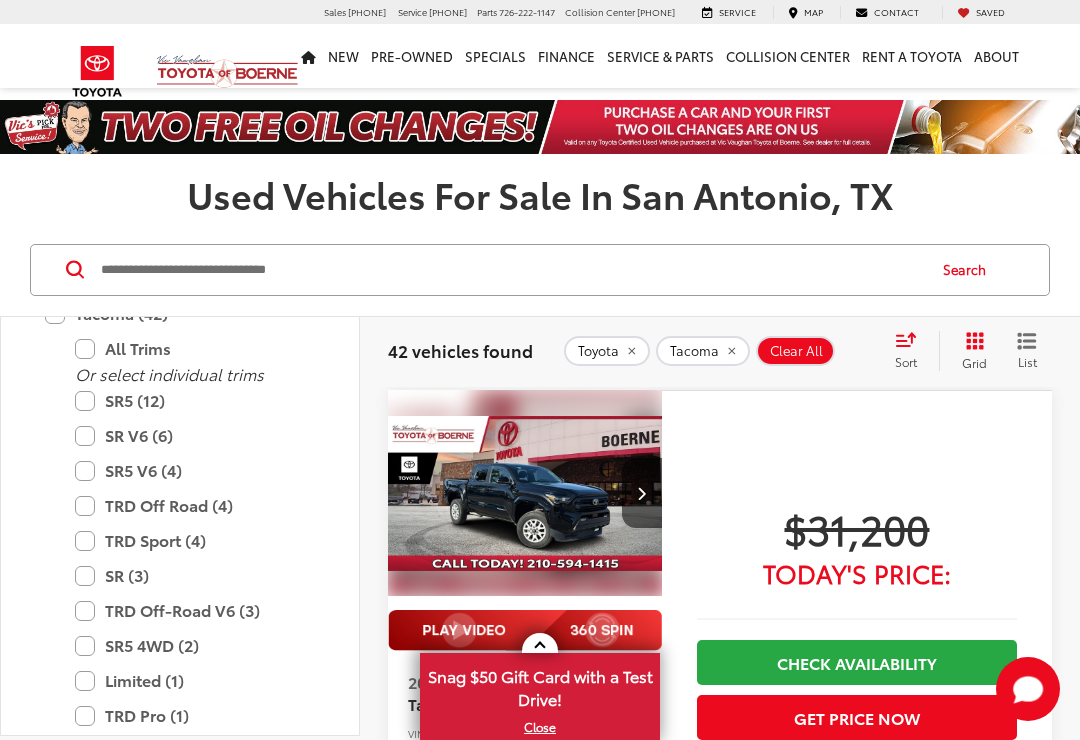 click on "List" at bounding box center [1027, 351] 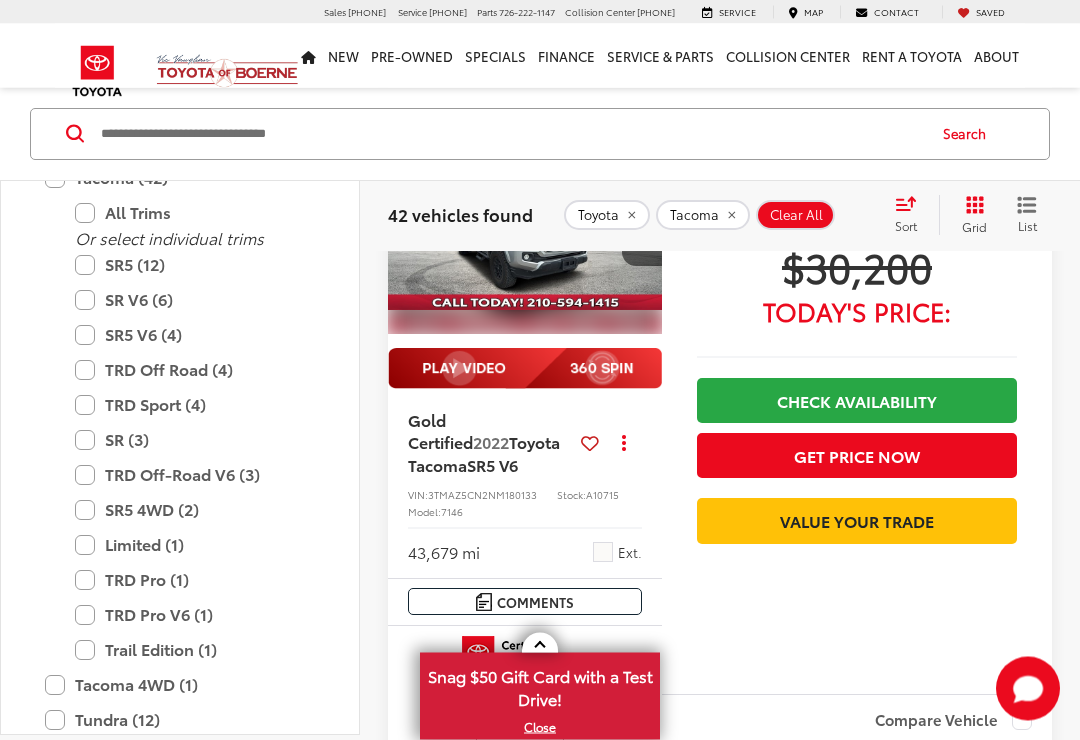 scroll, scrollTop: 6491, scrollLeft: 0, axis: vertical 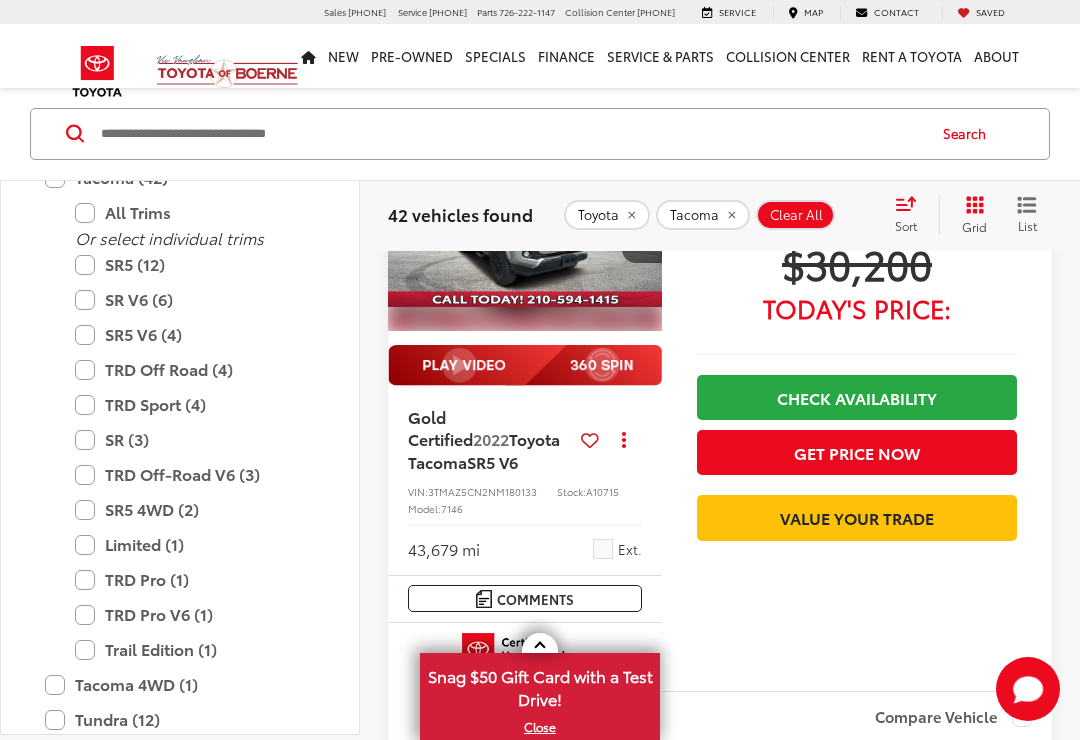 click at bounding box center (520, 34) 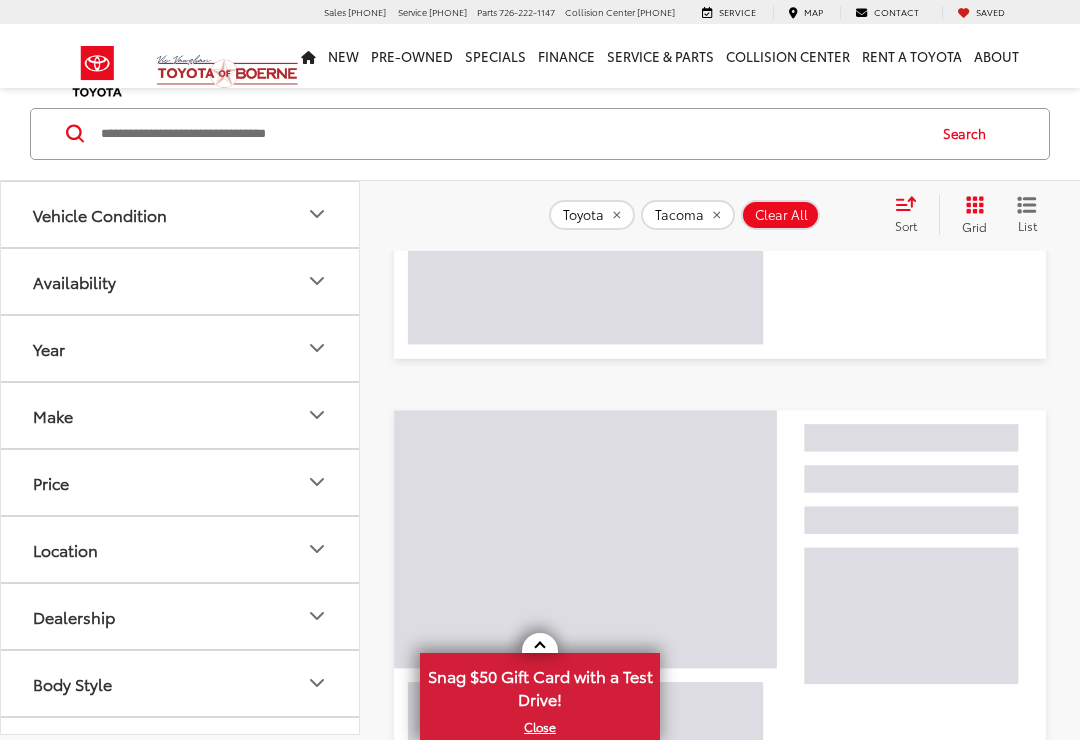 scroll, scrollTop: 3412, scrollLeft: 0, axis: vertical 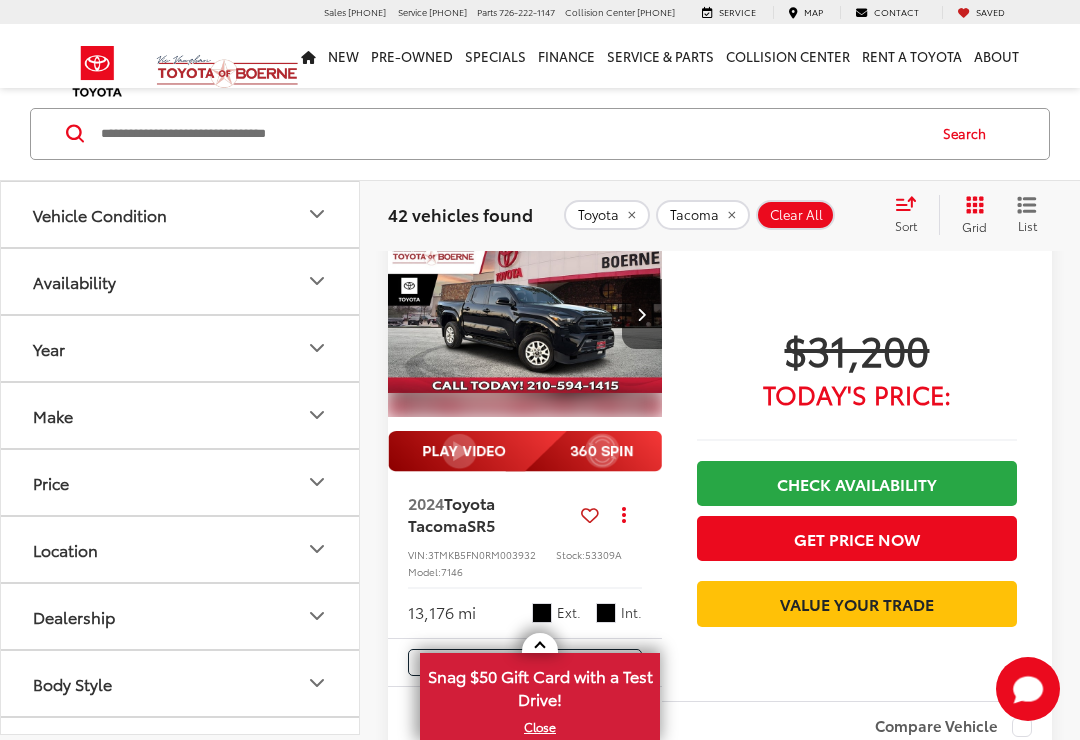 click 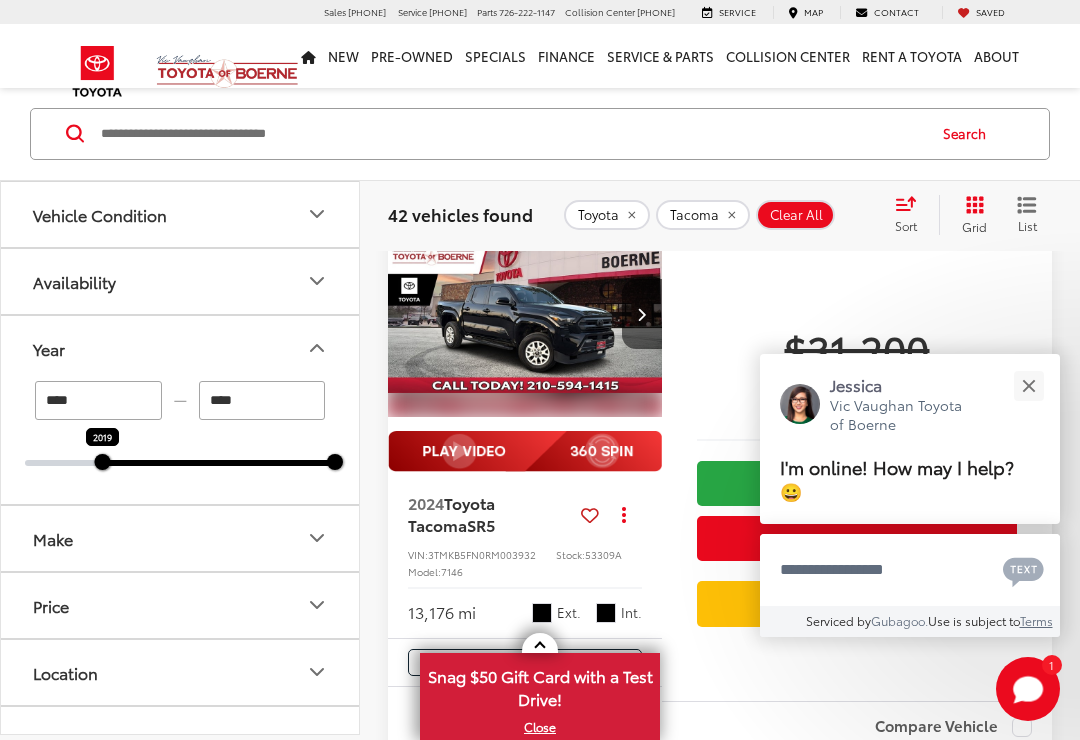 type on "****" 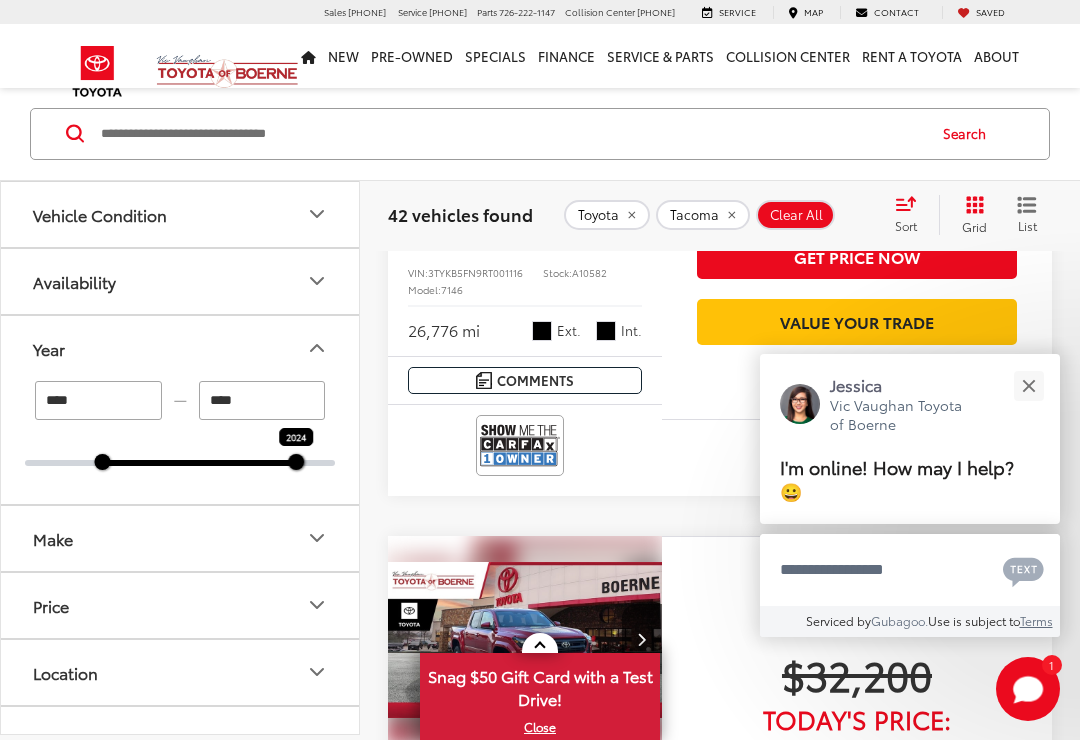 scroll, scrollTop: 135, scrollLeft: 0, axis: vertical 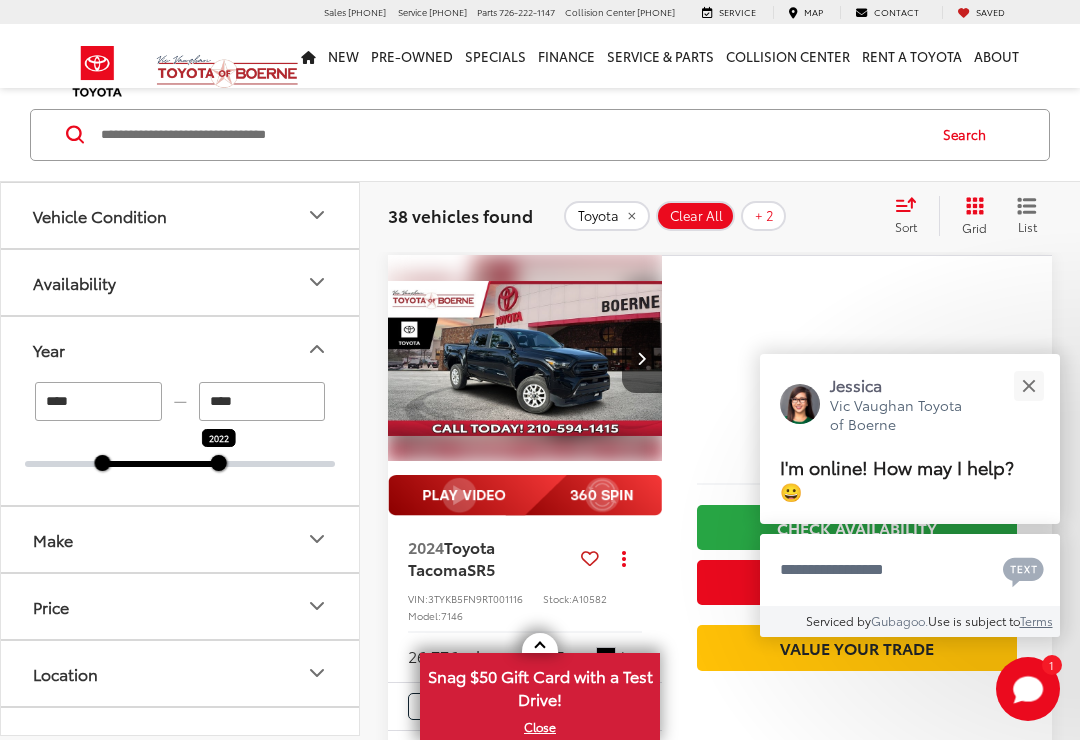 type on "****" 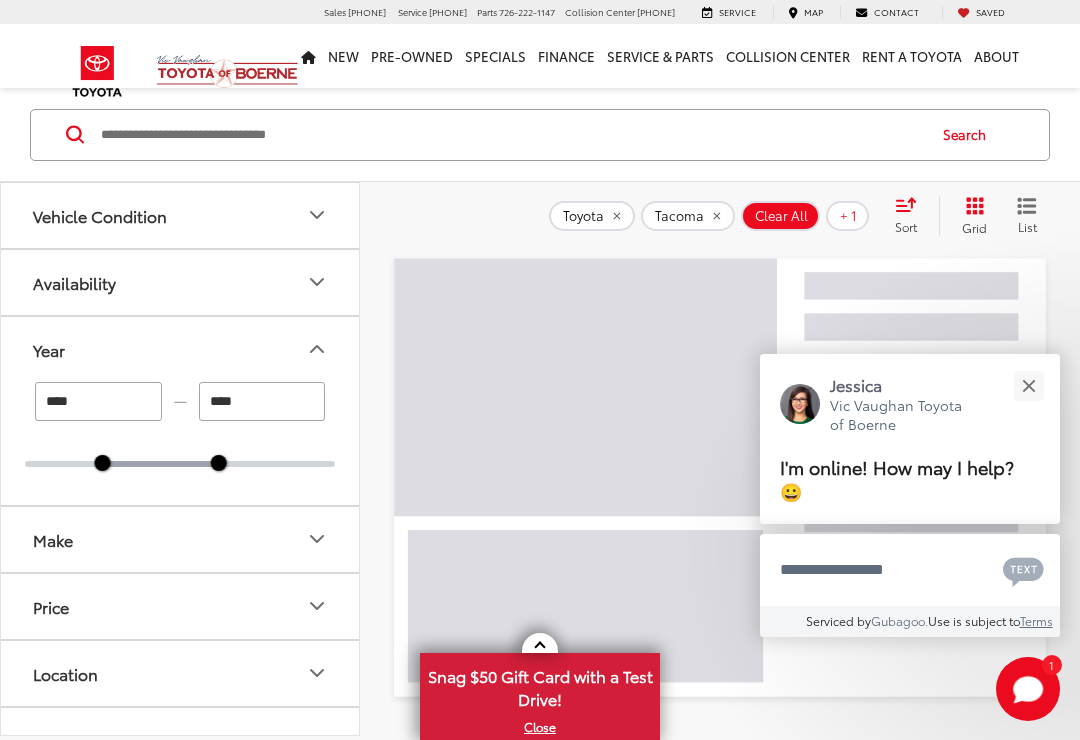 click at bounding box center [1028, 385] 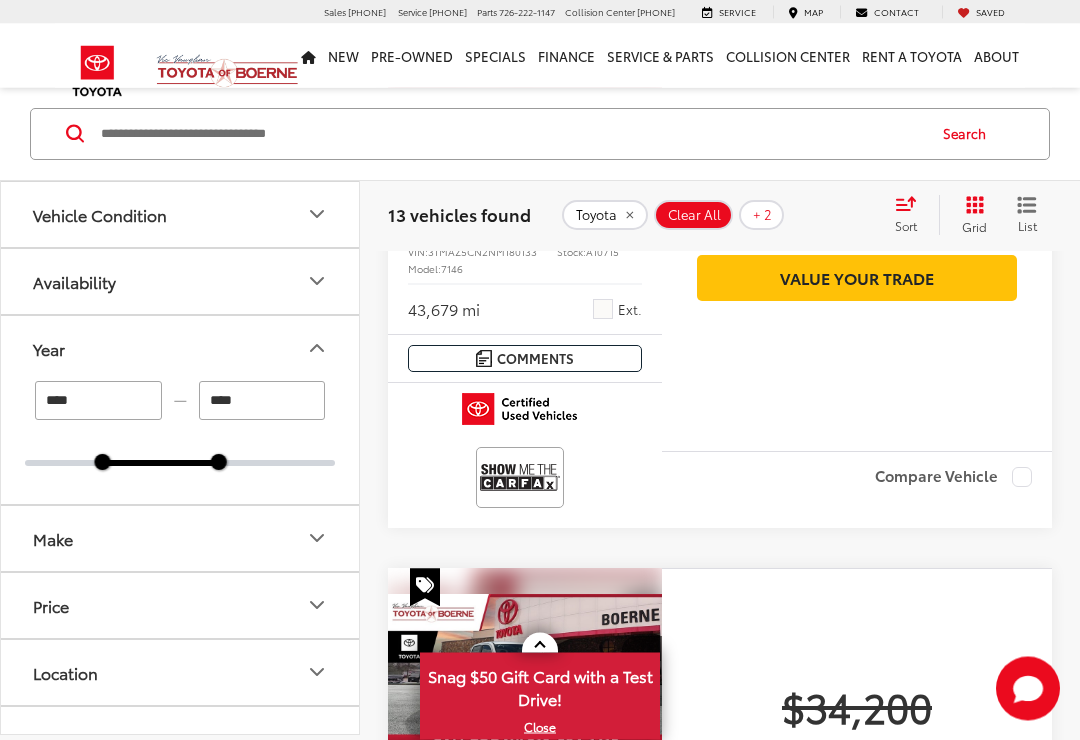 scroll, scrollTop: 508, scrollLeft: 0, axis: vertical 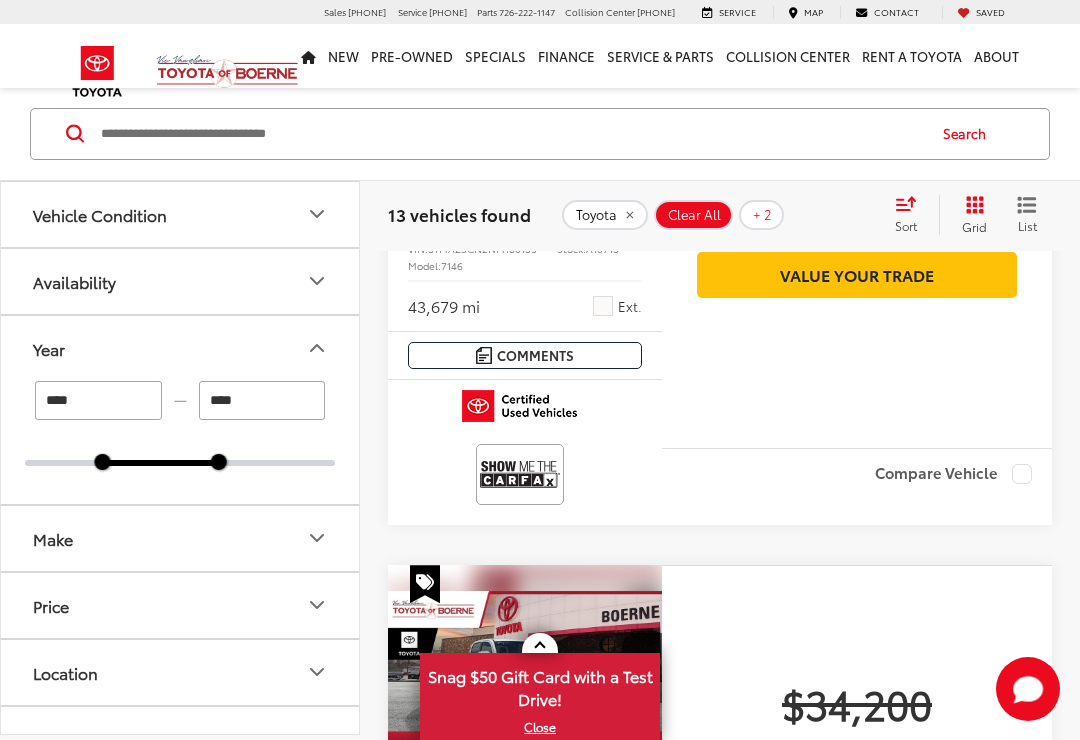 click 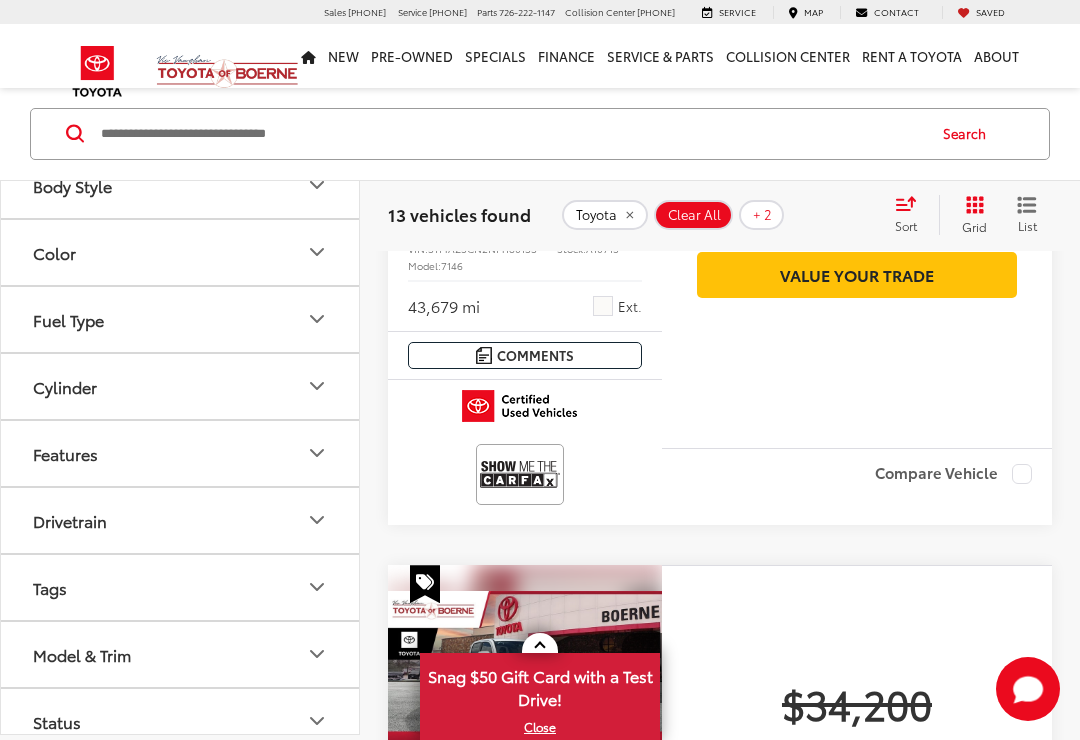 scroll, scrollTop: 500, scrollLeft: 0, axis: vertical 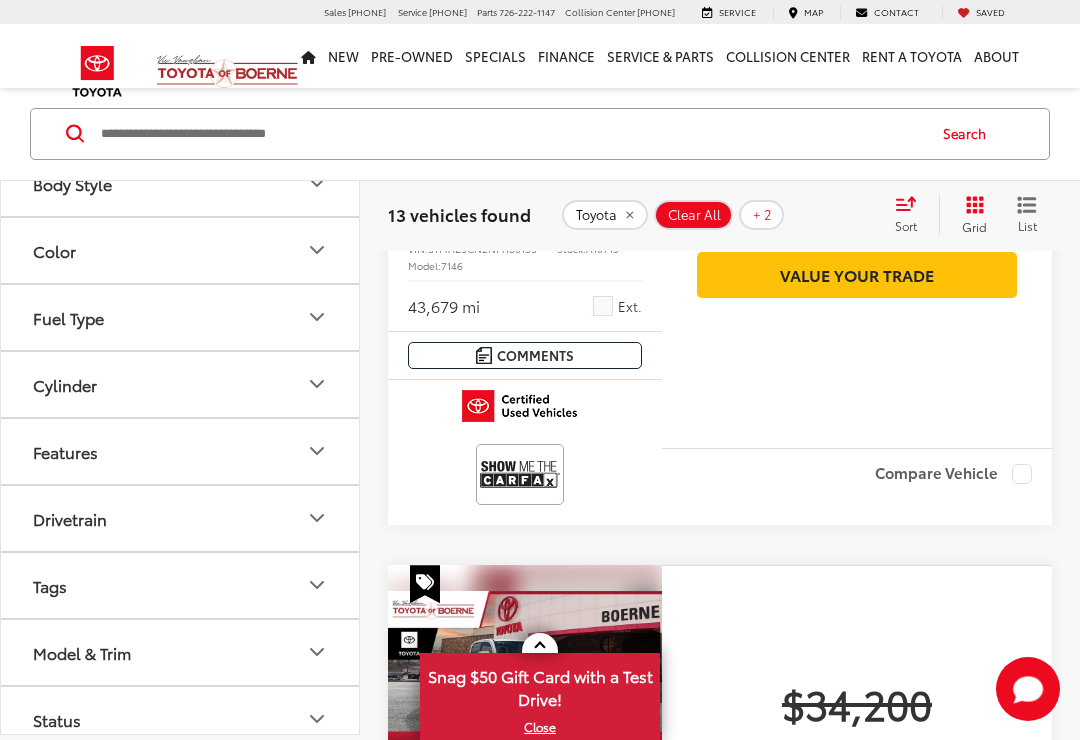 click 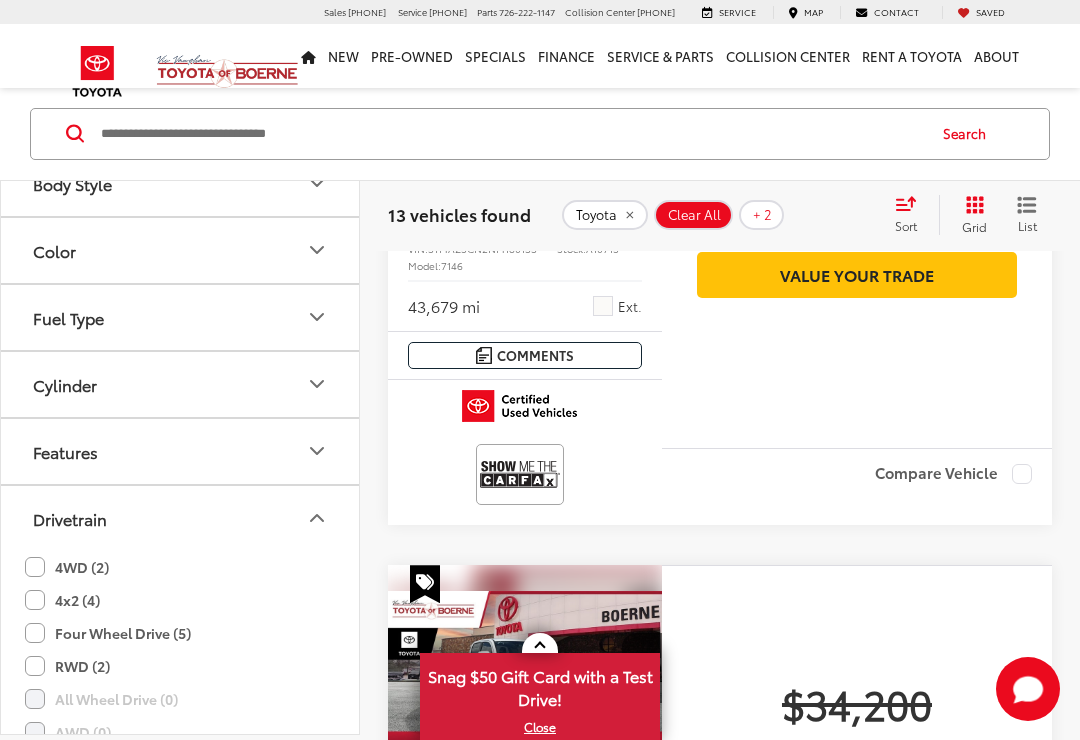 click on "4x2 (4)" 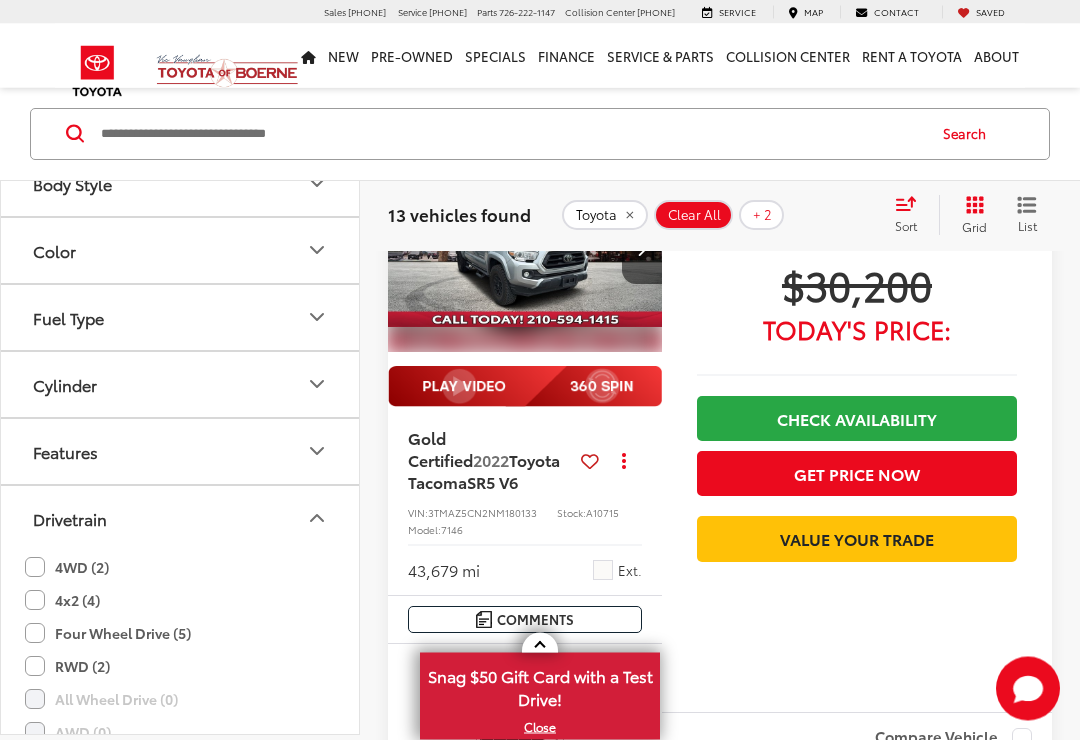 scroll, scrollTop: 135, scrollLeft: 0, axis: vertical 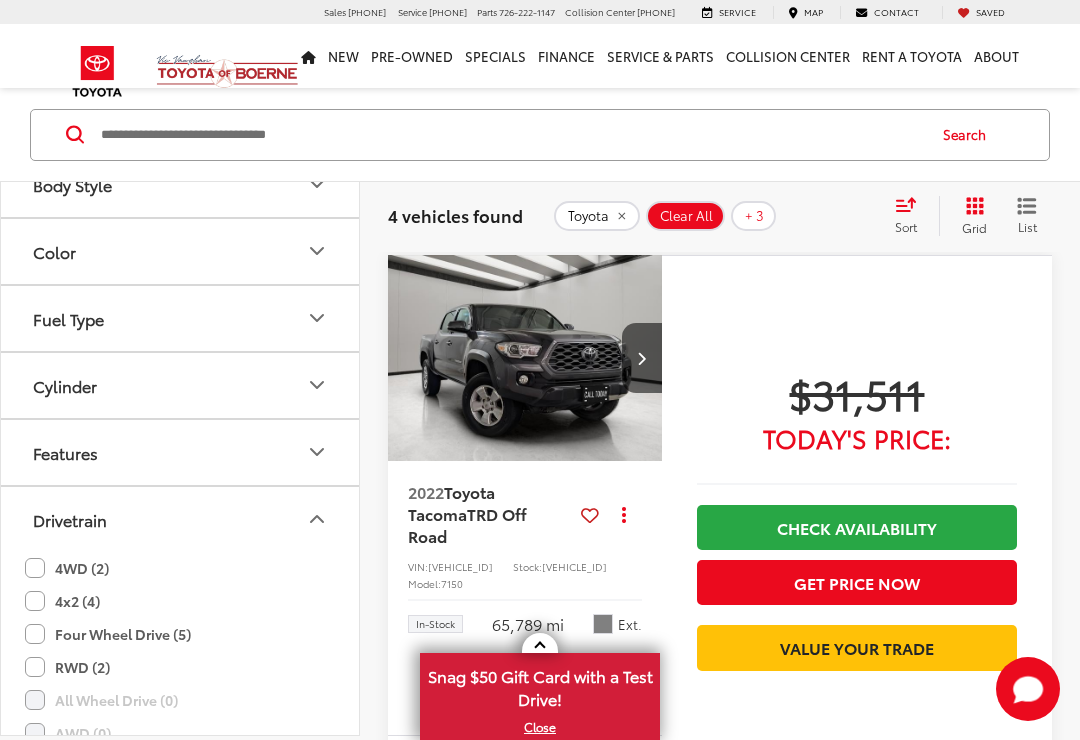 click 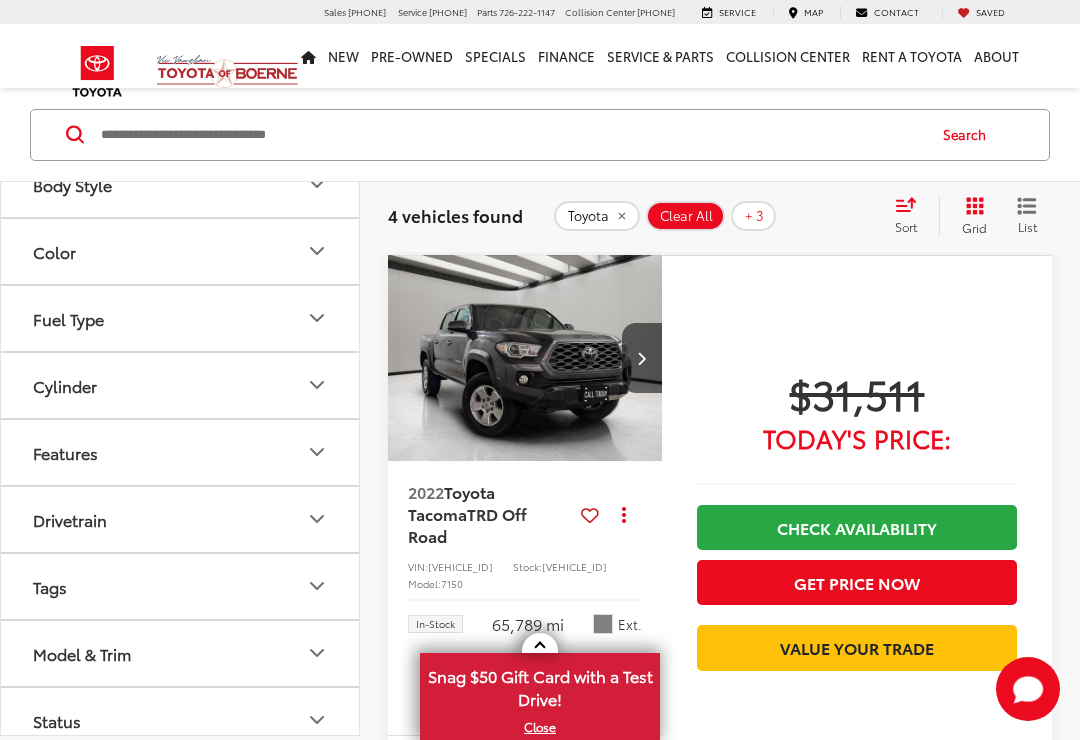 click 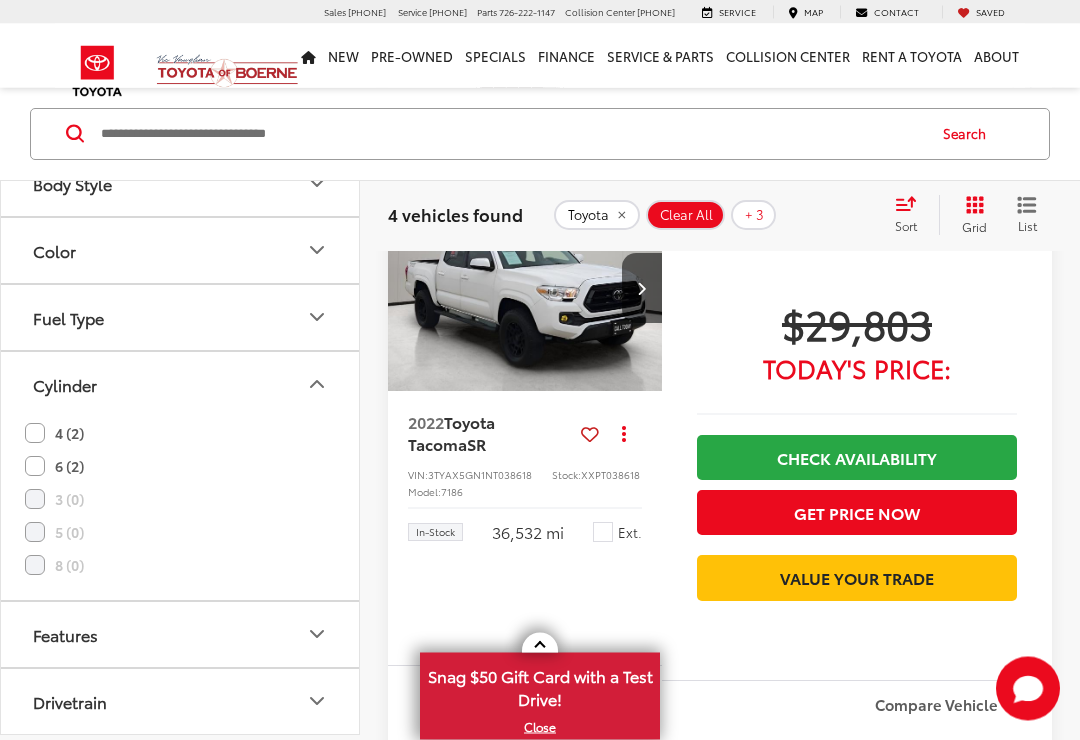scroll, scrollTop: 814, scrollLeft: 0, axis: vertical 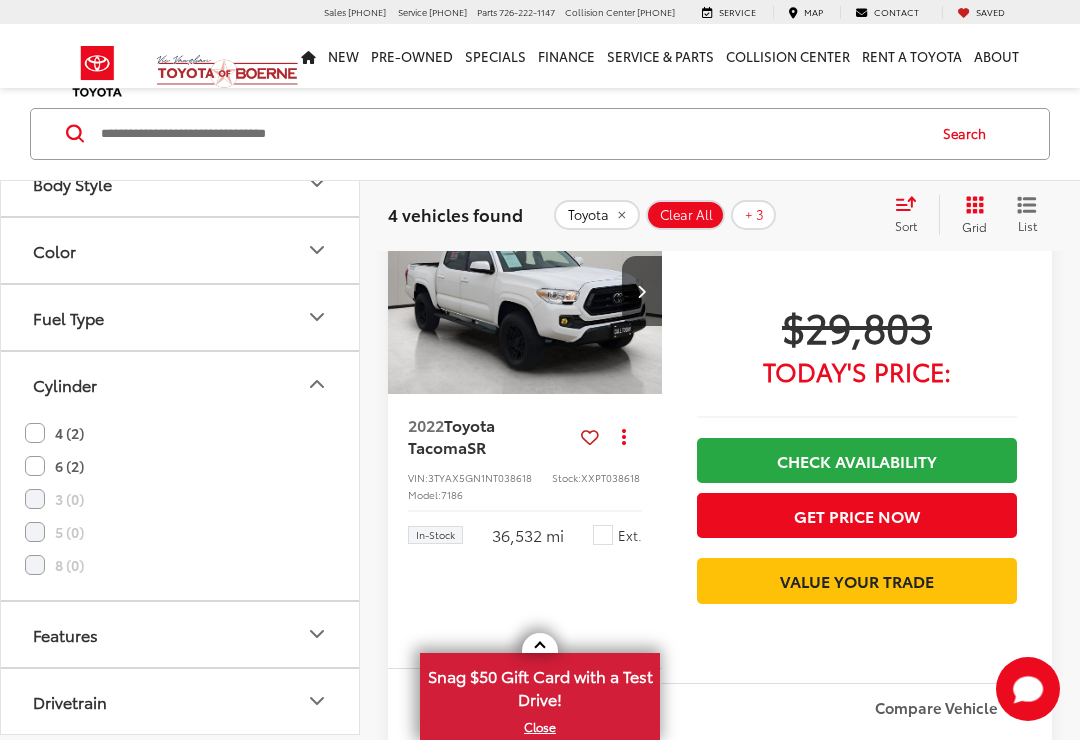 click at bounding box center [525, 292] 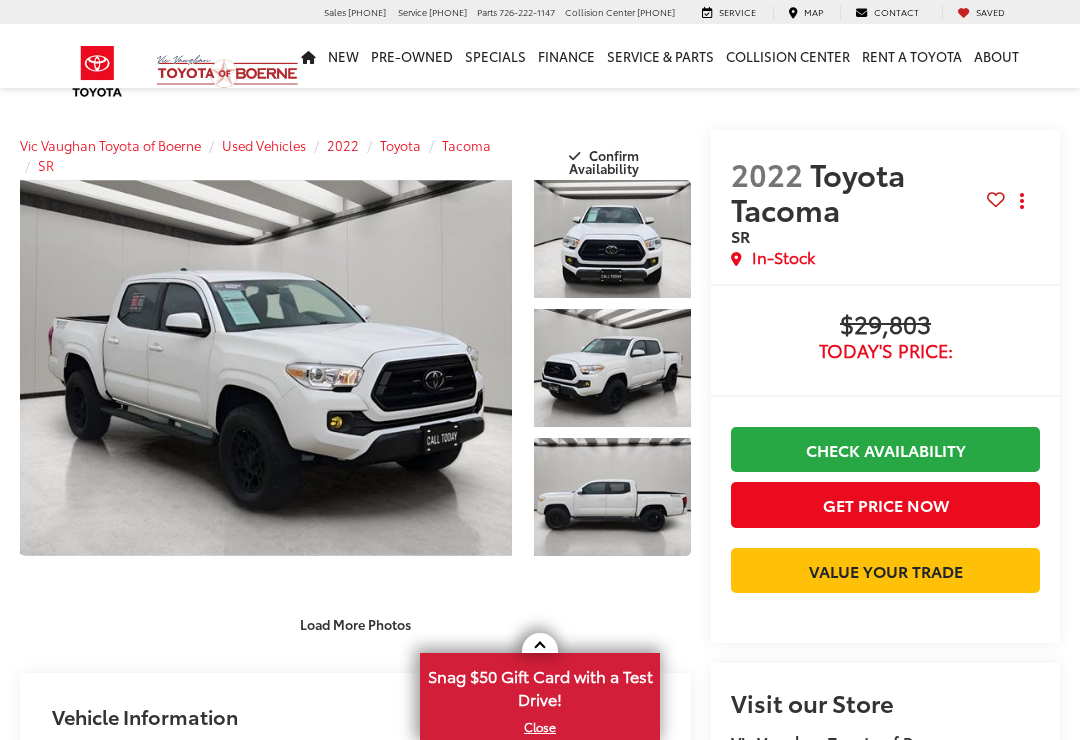 scroll, scrollTop: 0, scrollLeft: 0, axis: both 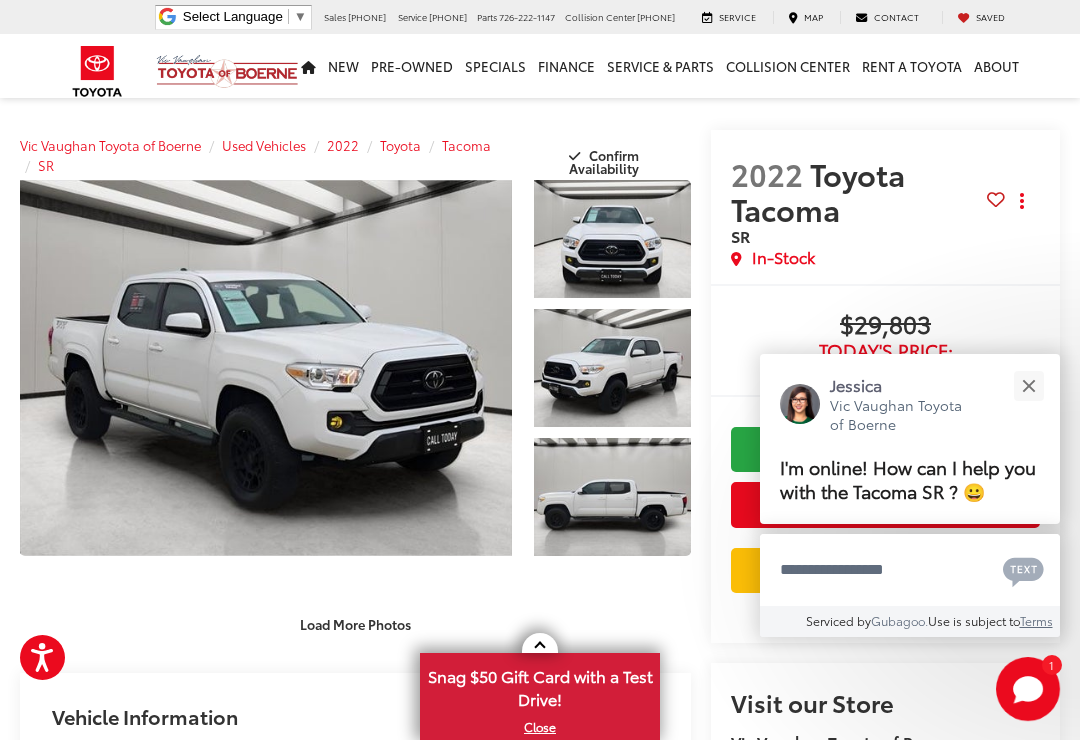 click at bounding box center [612, 368] 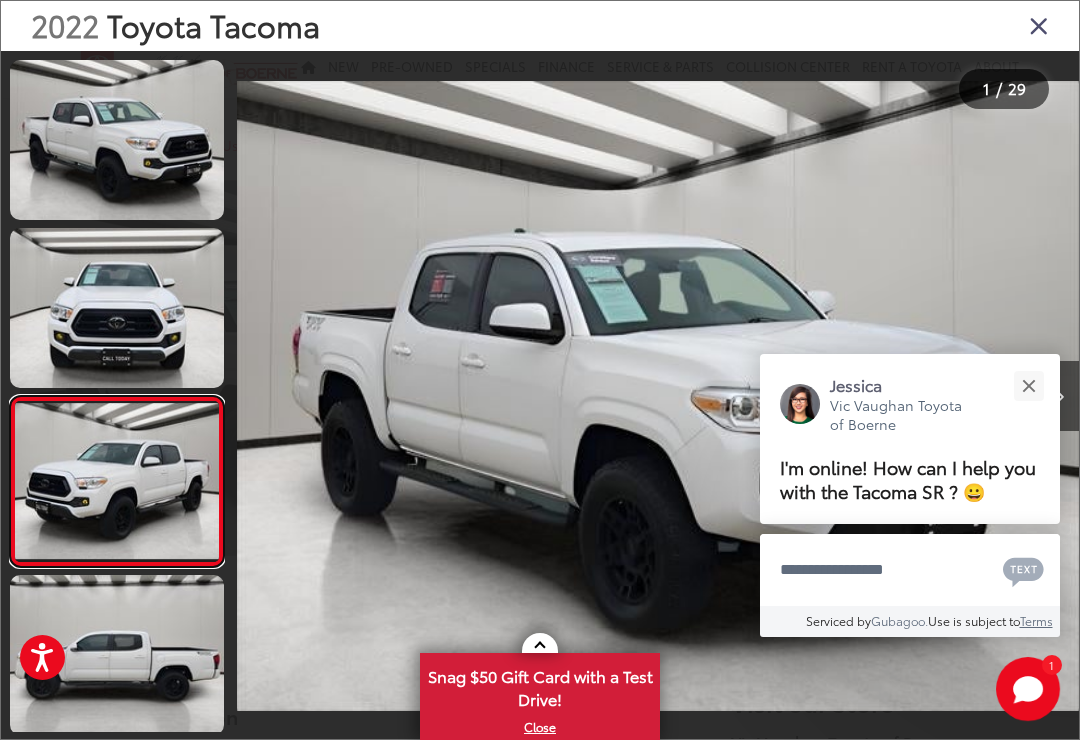 scroll, scrollTop: 0, scrollLeft: 941, axis: horizontal 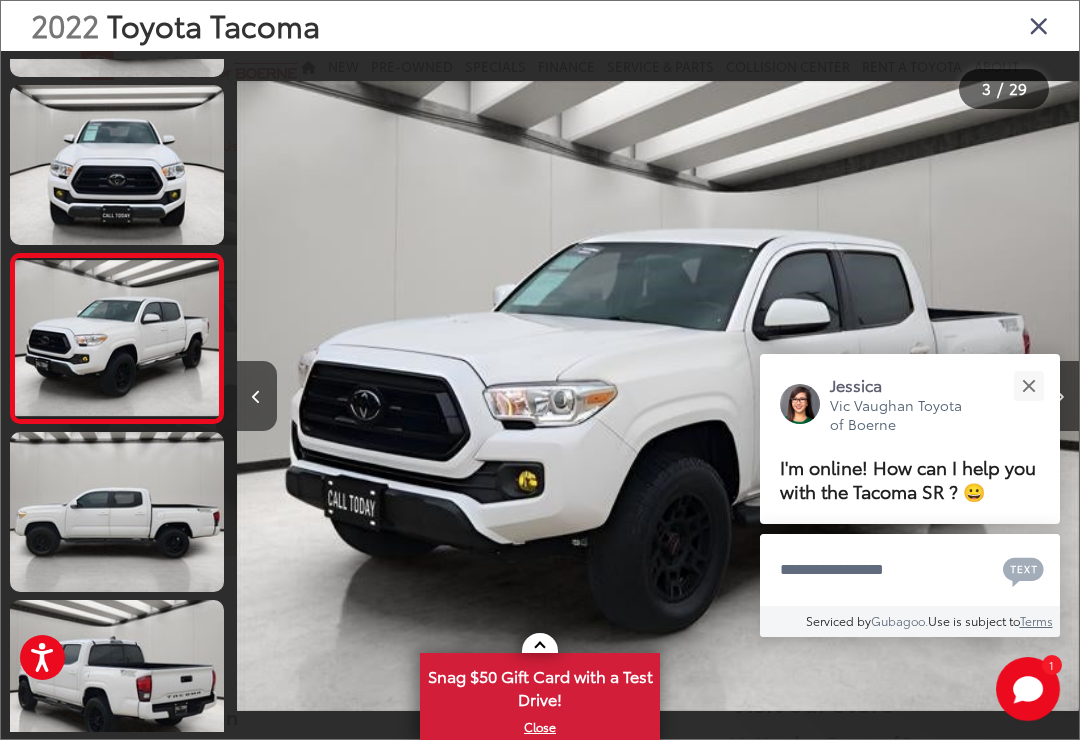 click at bounding box center (1028, 385) 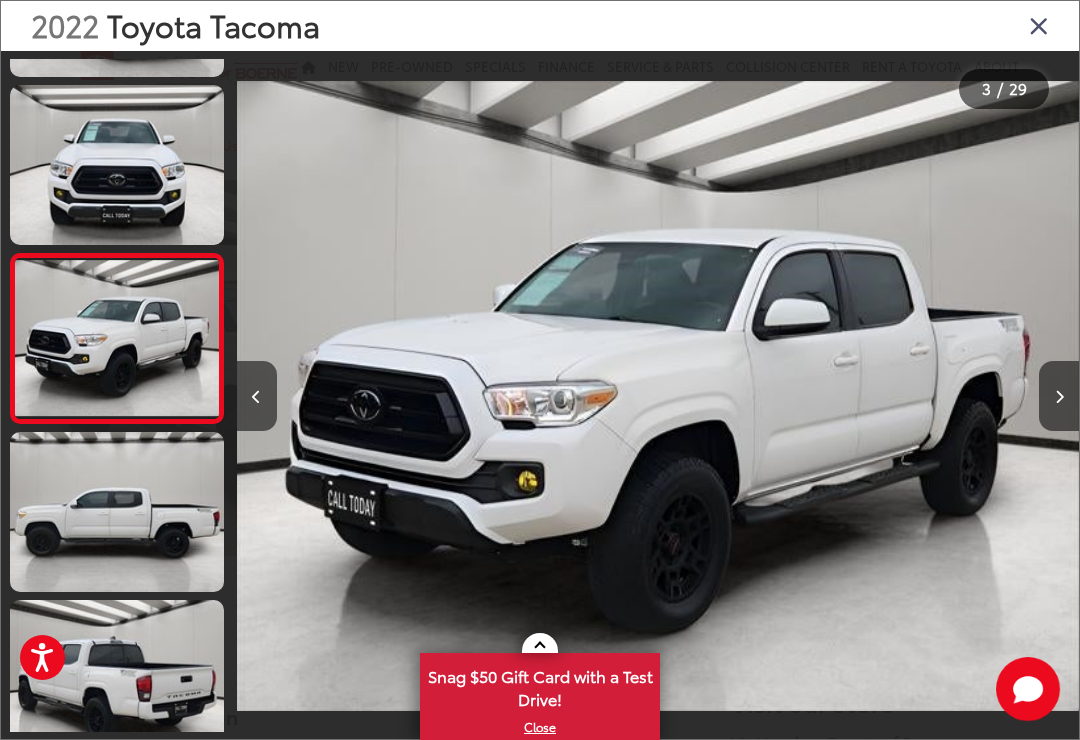click at bounding box center [1059, 396] 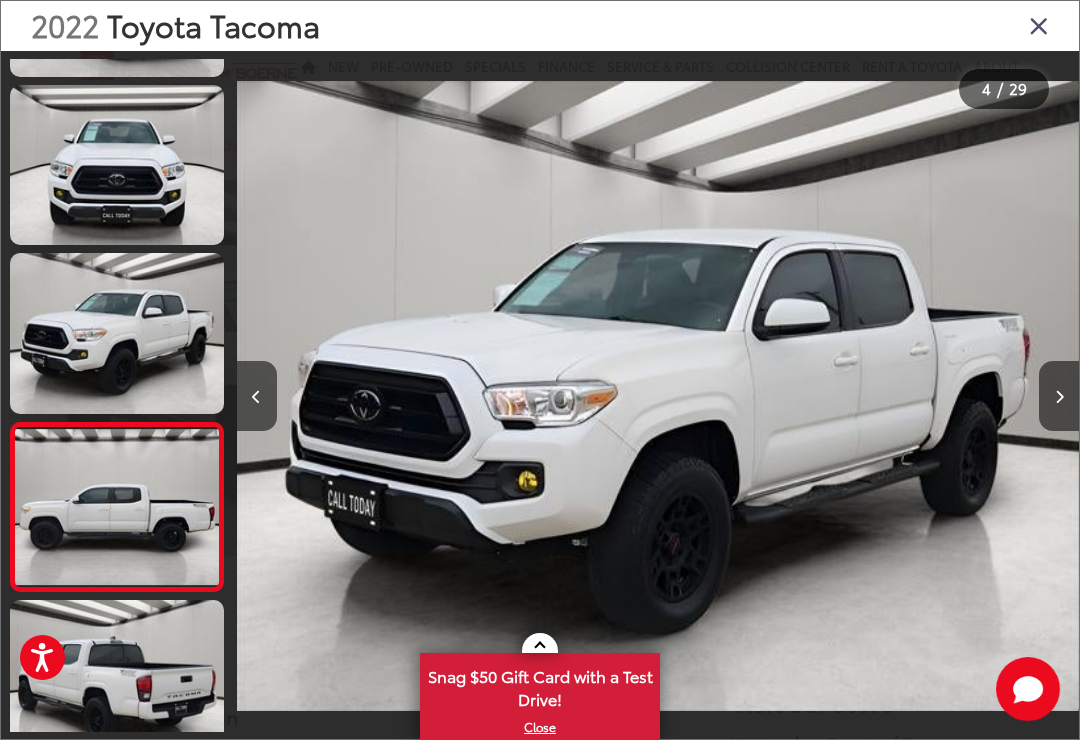 scroll, scrollTop: 0, scrollLeft: 2150, axis: horizontal 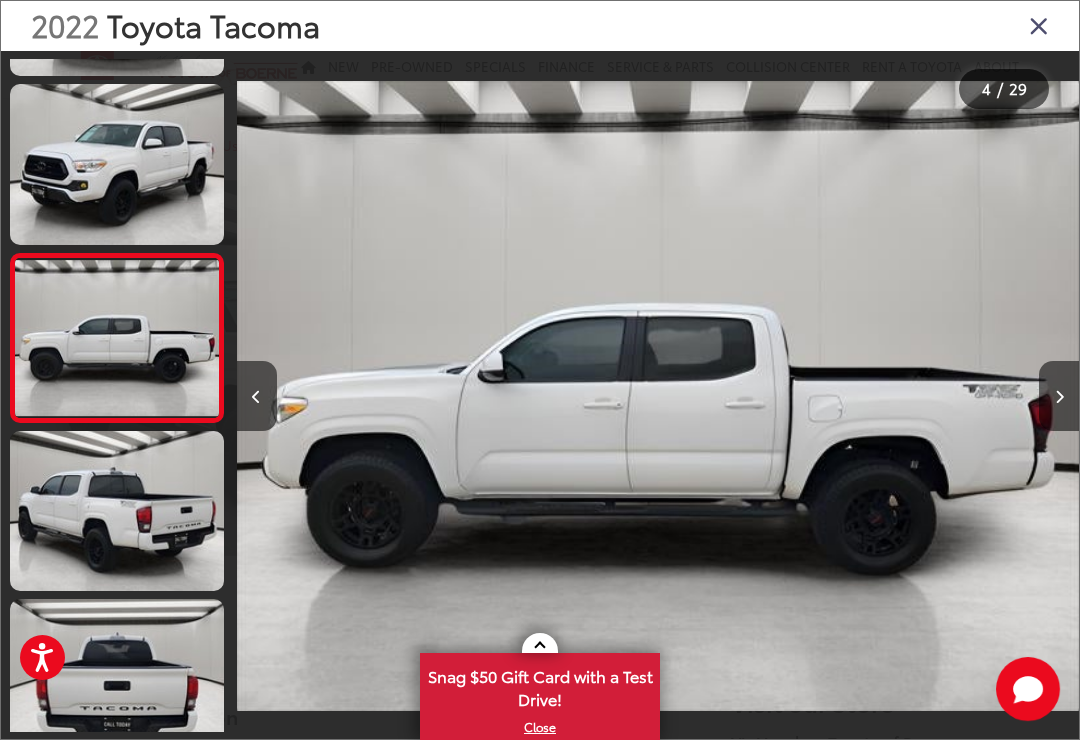 click at bounding box center (1059, 396) 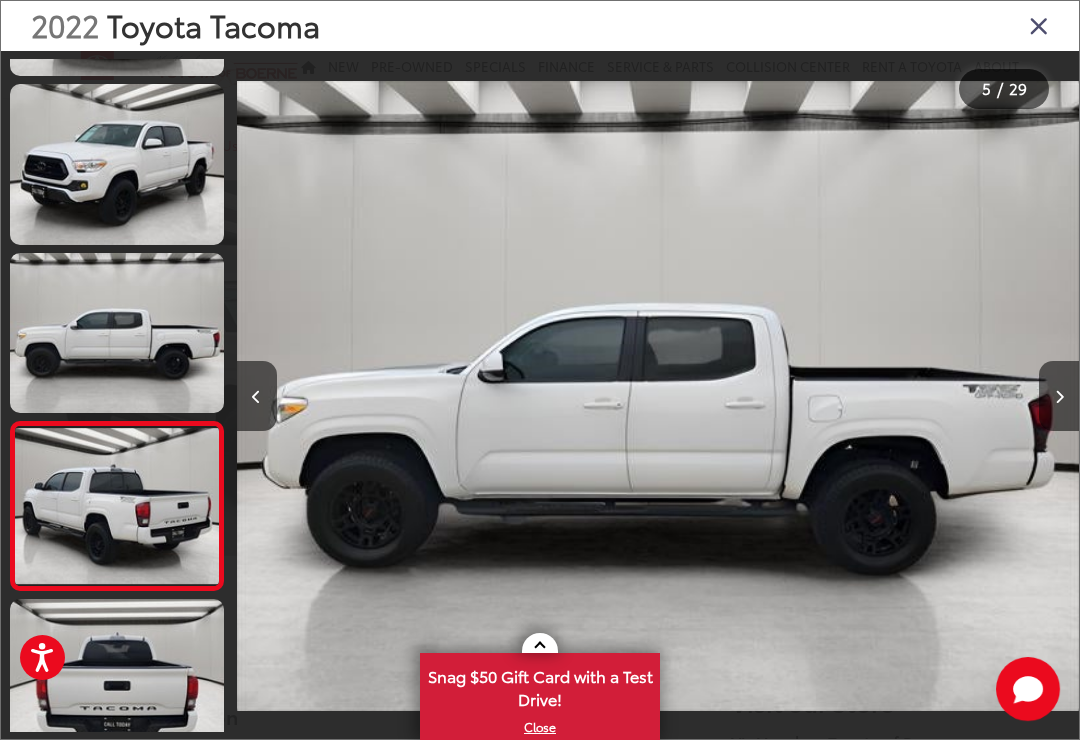 scroll, scrollTop: 445, scrollLeft: 0, axis: vertical 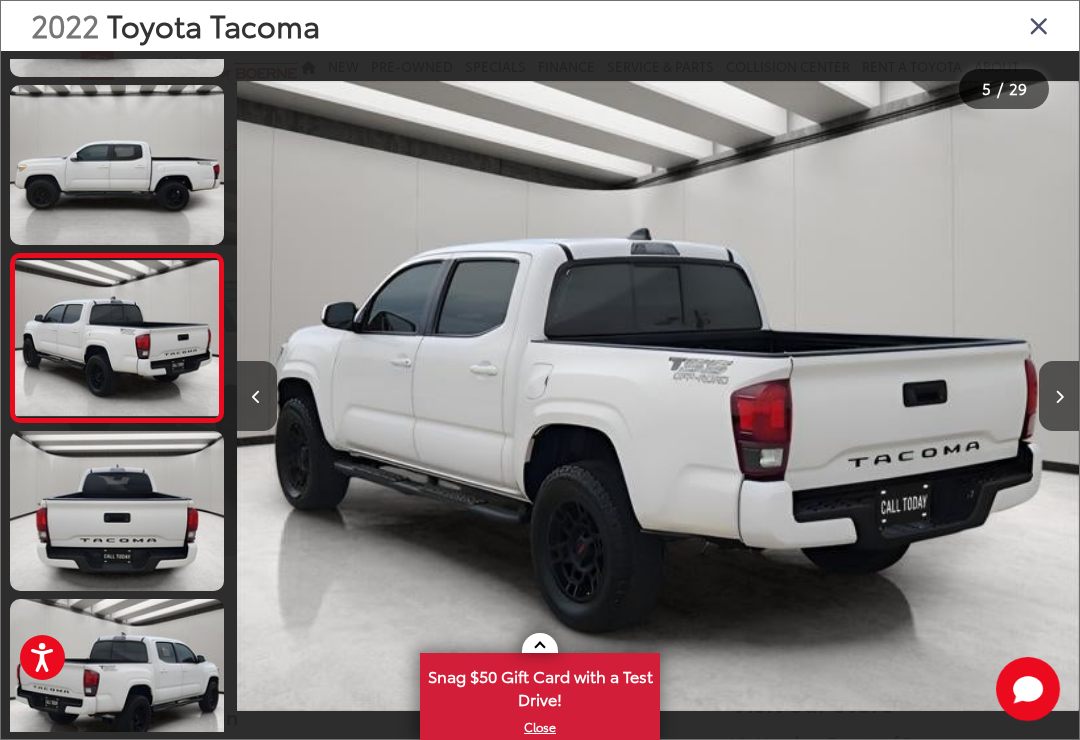 click at bounding box center (1059, 397) 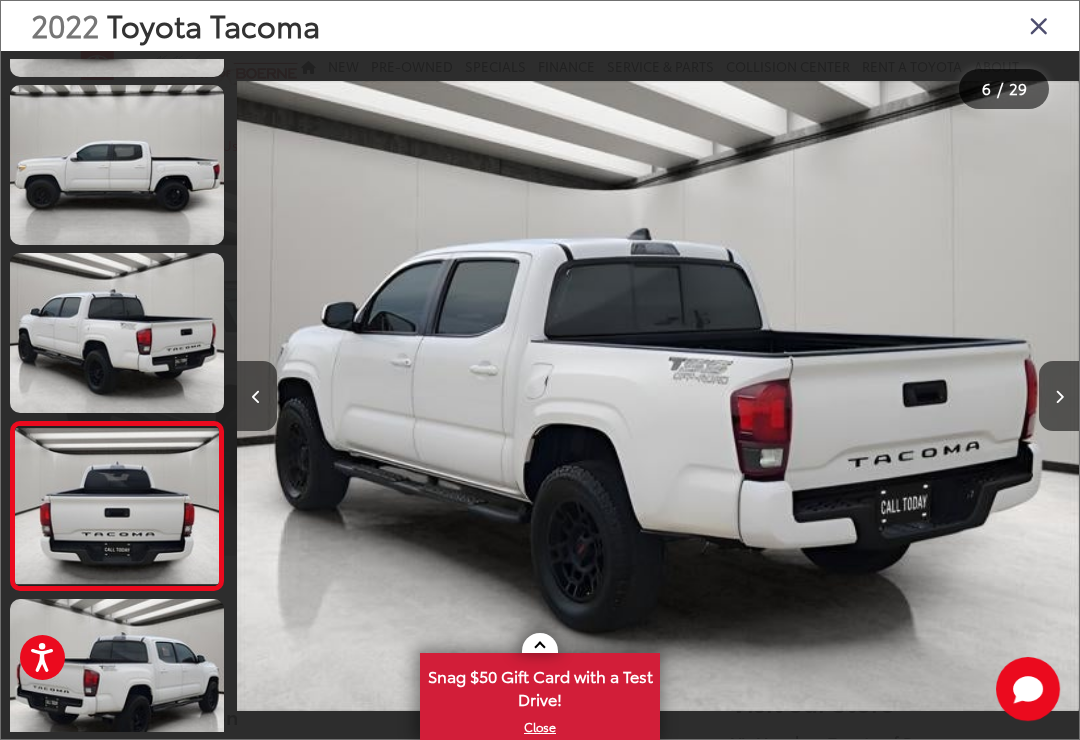 scroll, scrollTop: 0, scrollLeft: 3953, axis: horizontal 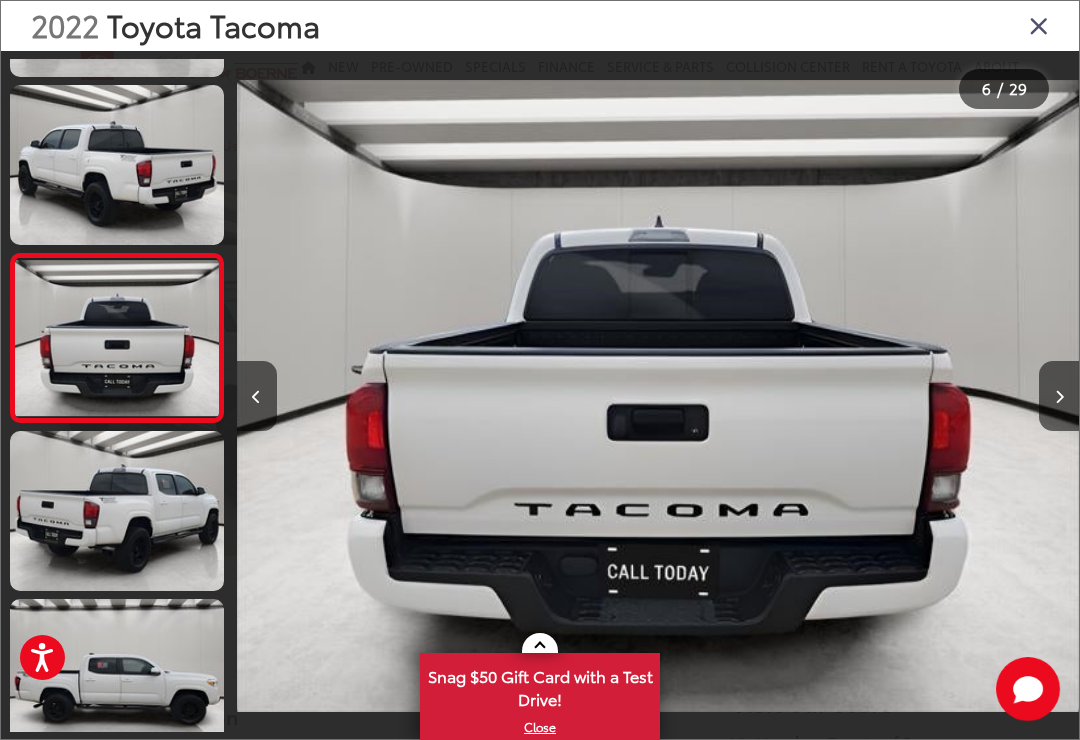 click at bounding box center (1059, 396) 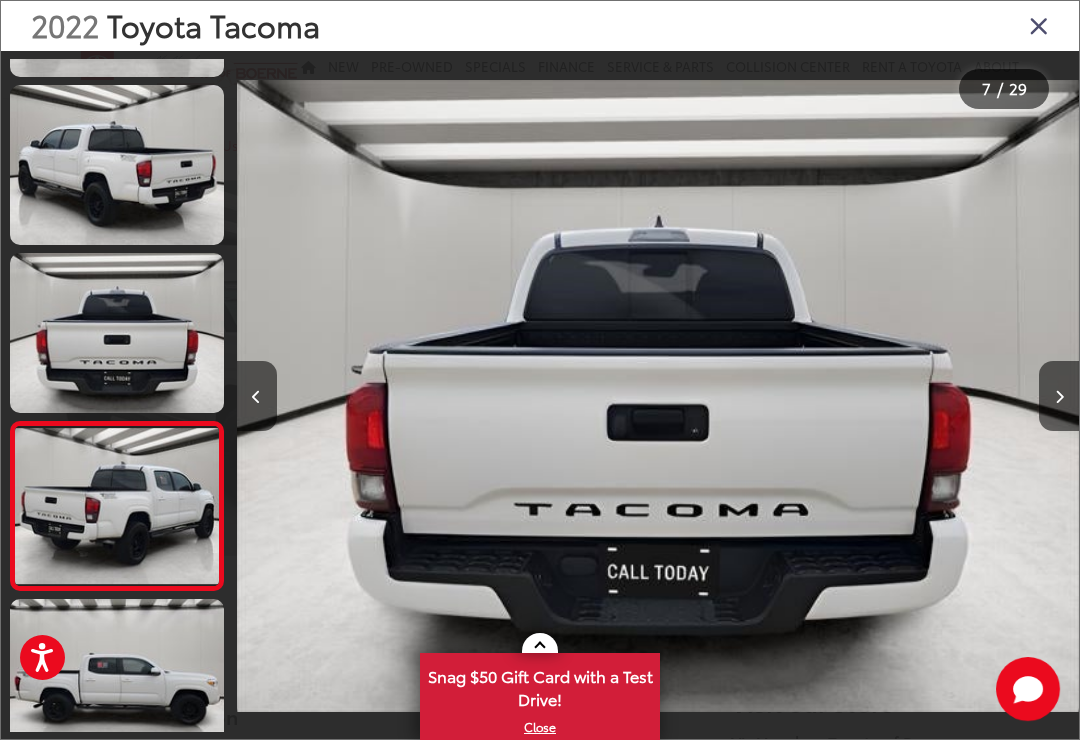 scroll, scrollTop: 0, scrollLeft: 4993, axis: horizontal 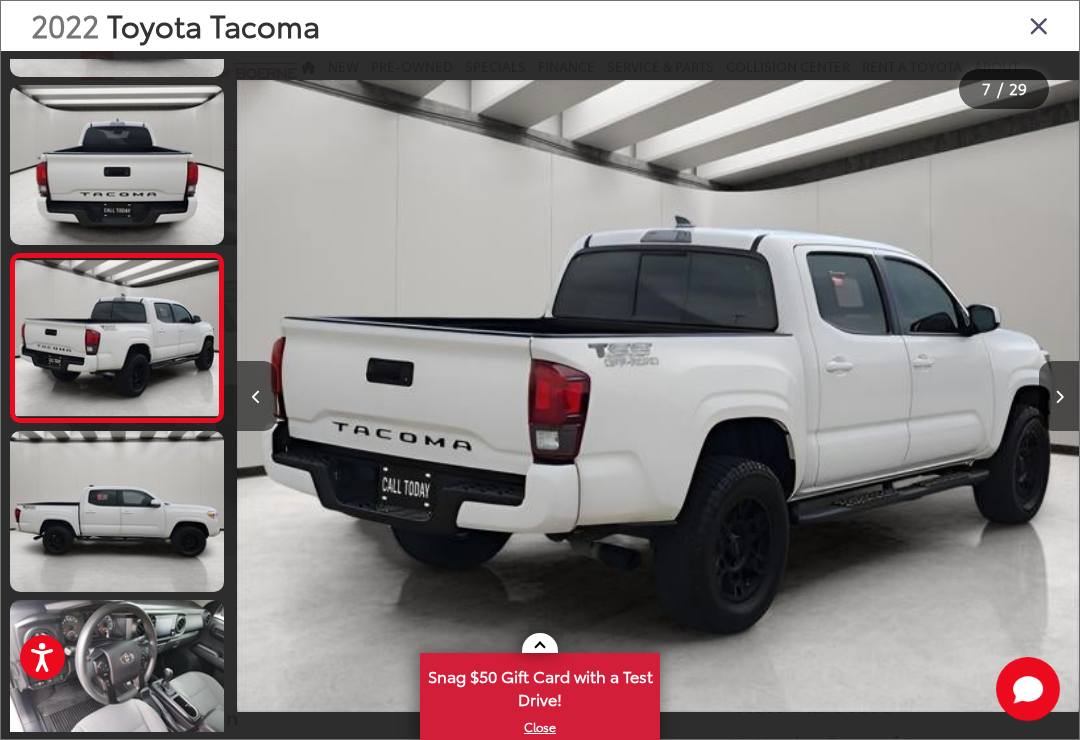 click at bounding box center [1059, 396] 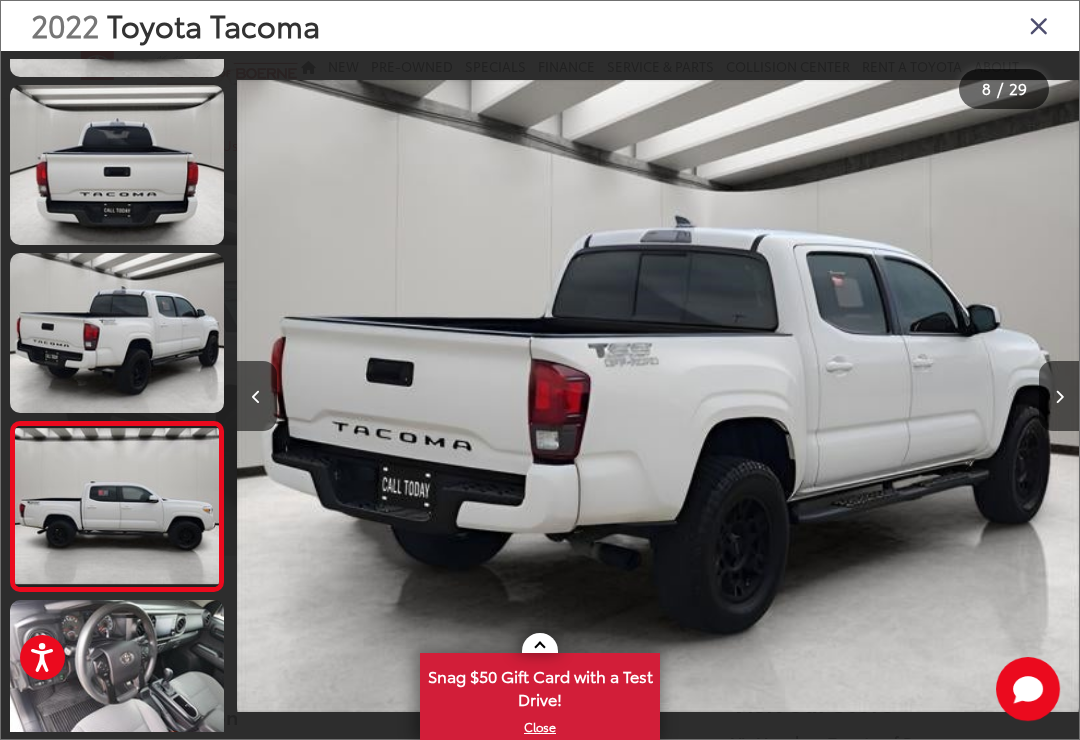 scroll, scrollTop: 0, scrollLeft: 5766, axis: horizontal 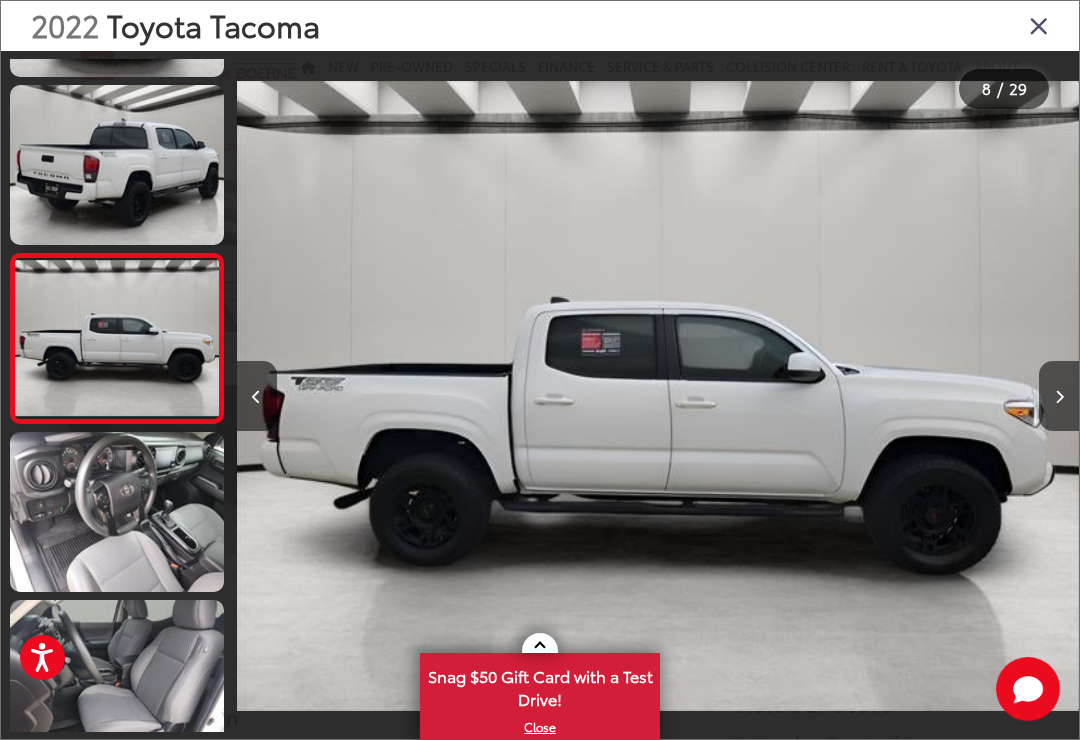 click at bounding box center (1059, 397) 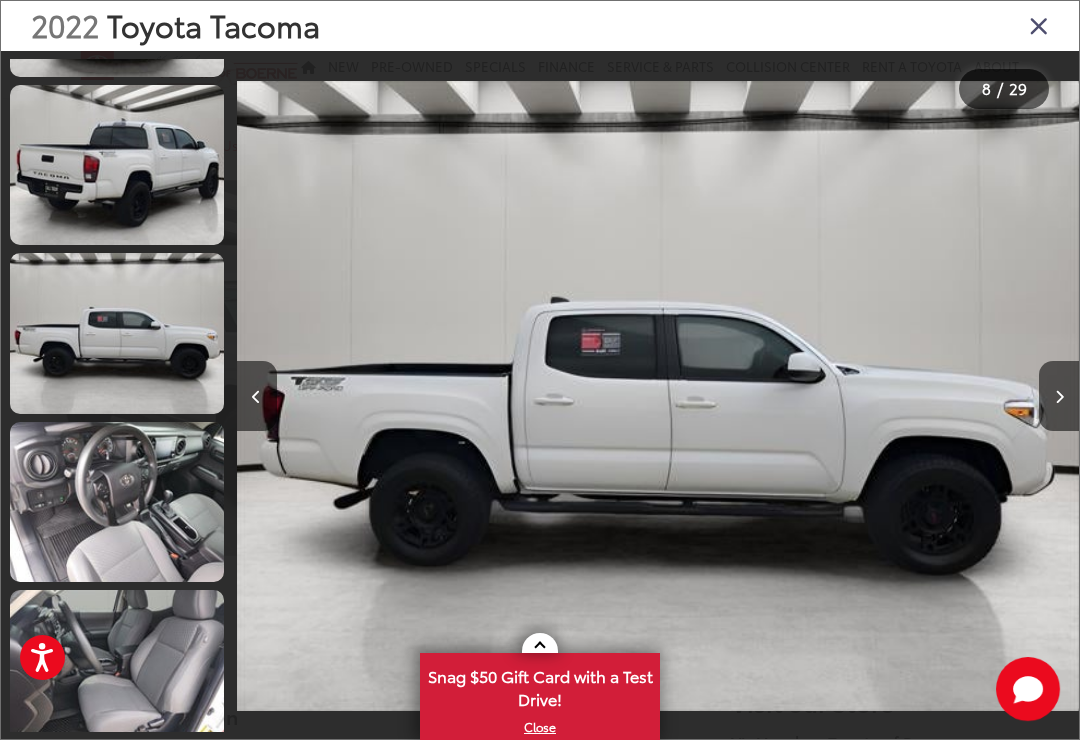 scroll, scrollTop: 0, scrollLeft: 6622, axis: horizontal 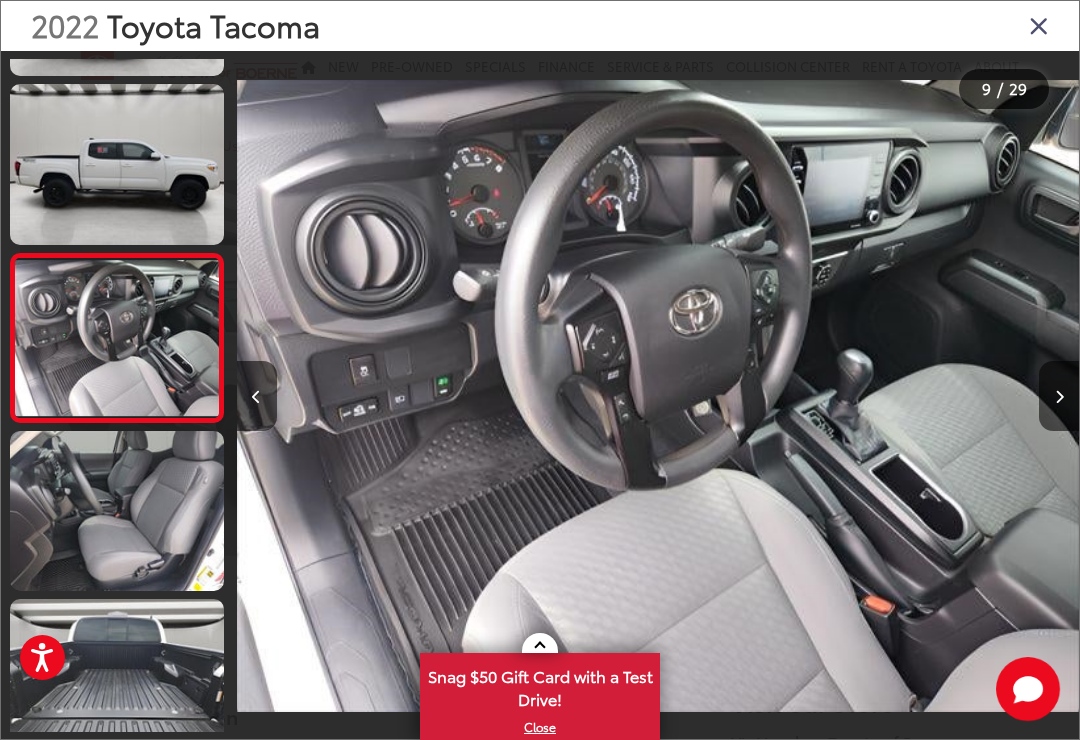 click at bounding box center (1059, 397) 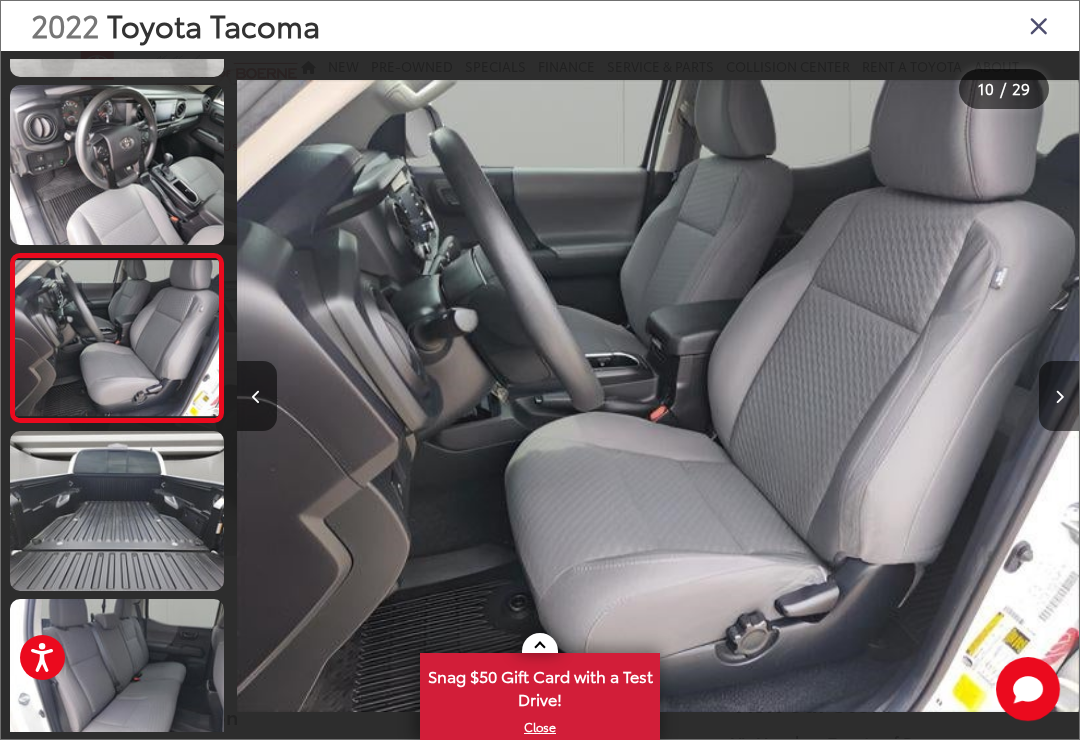 click at bounding box center (1059, 396) 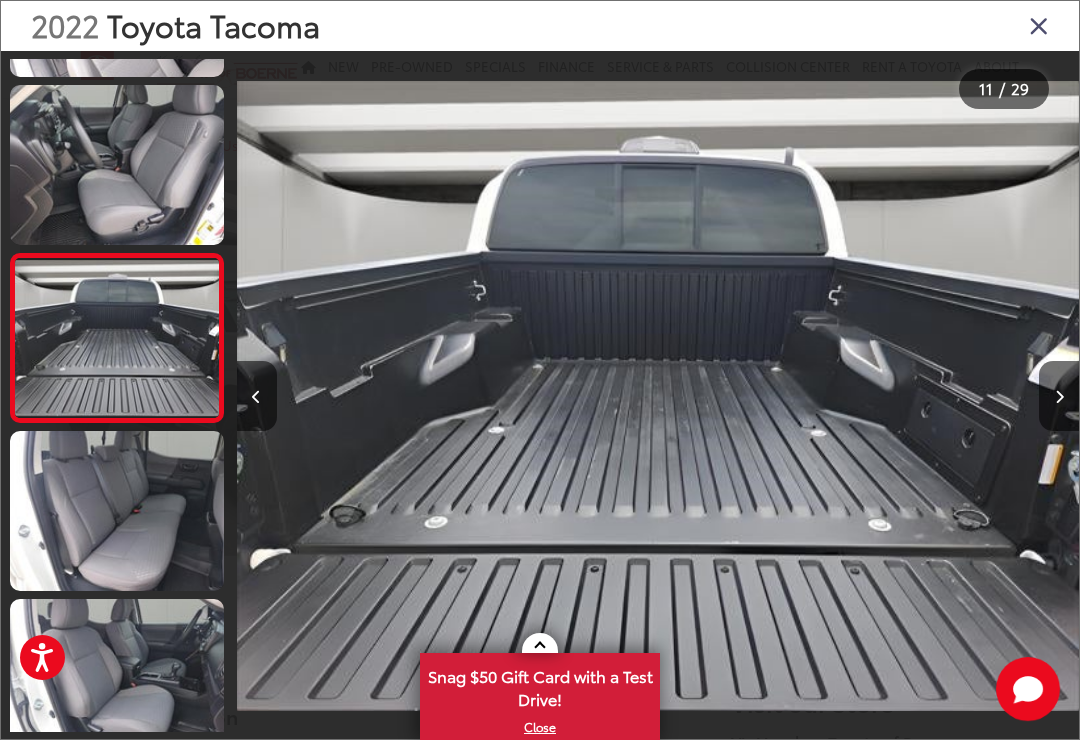 click at bounding box center (1059, 396) 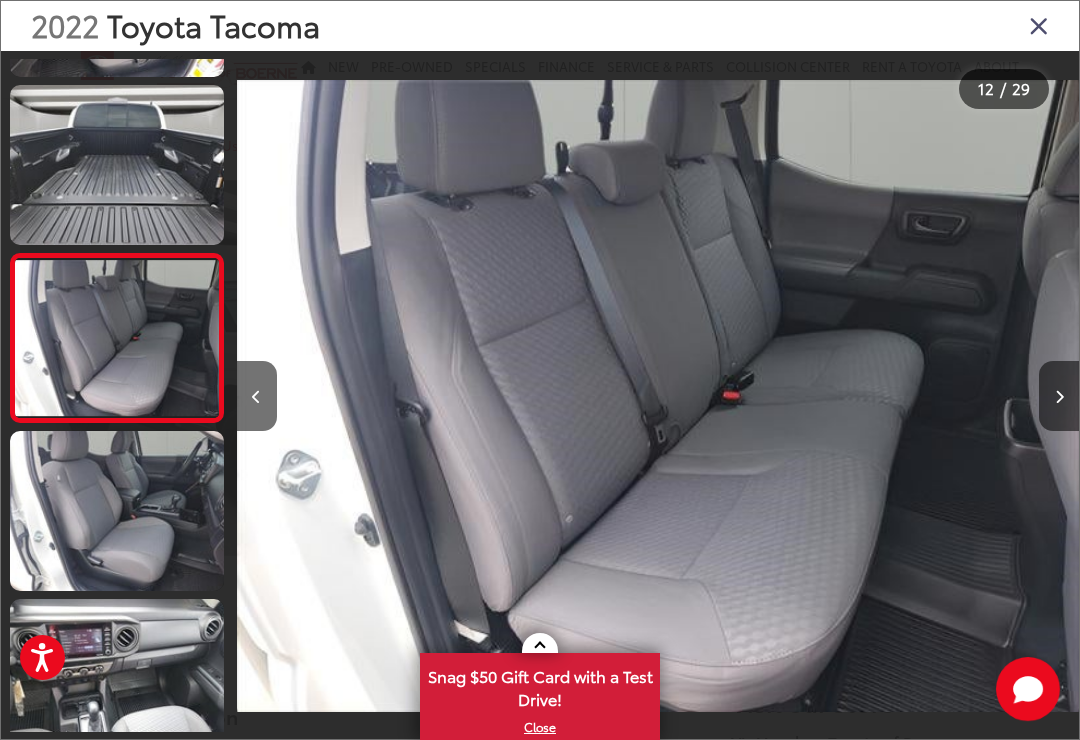 click at bounding box center [1059, 397] 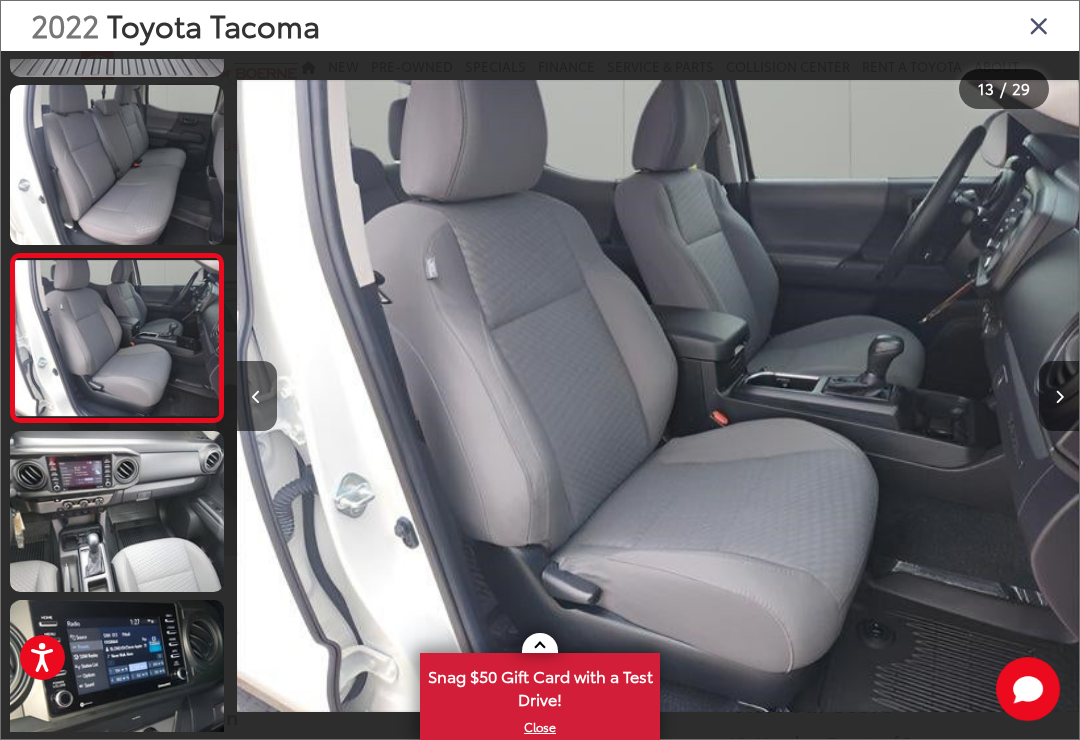 click at bounding box center [1059, 397] 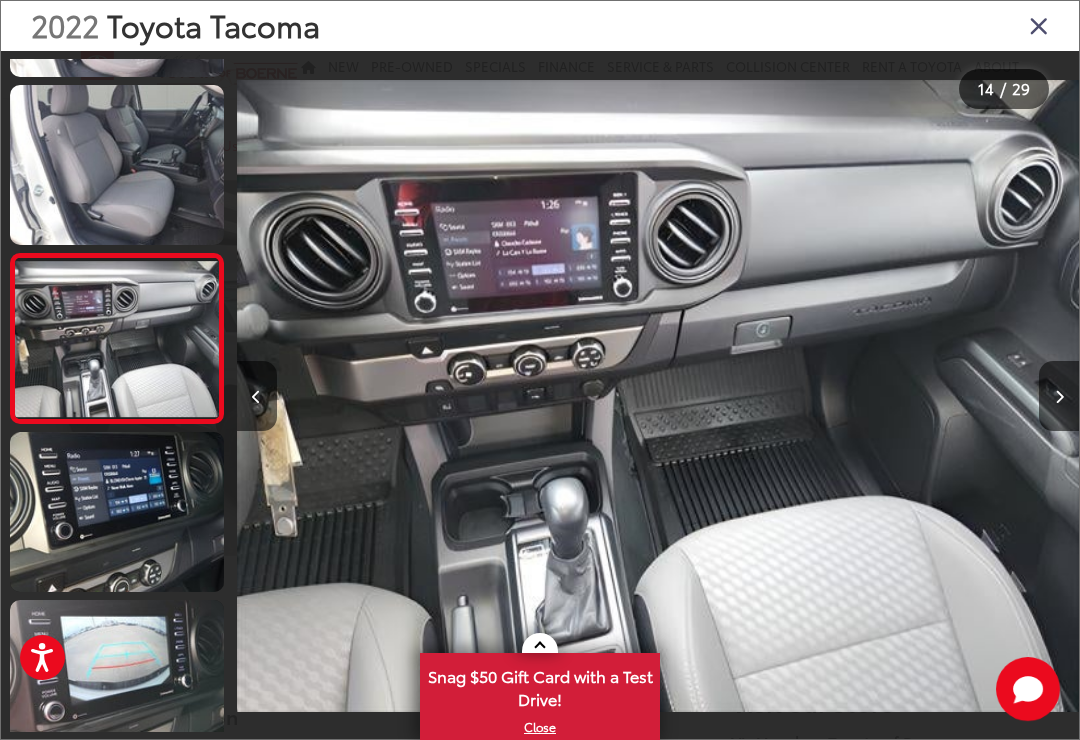 click at bounding box center [1059, 396] 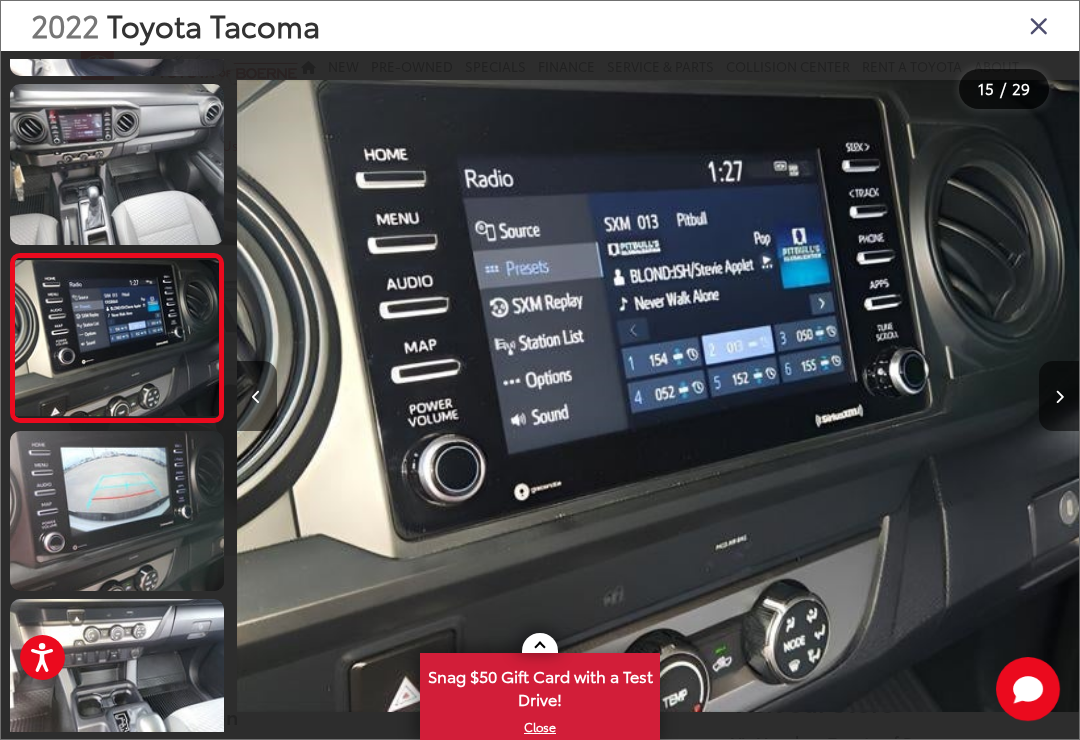 click at bounding box center [1059, 396] 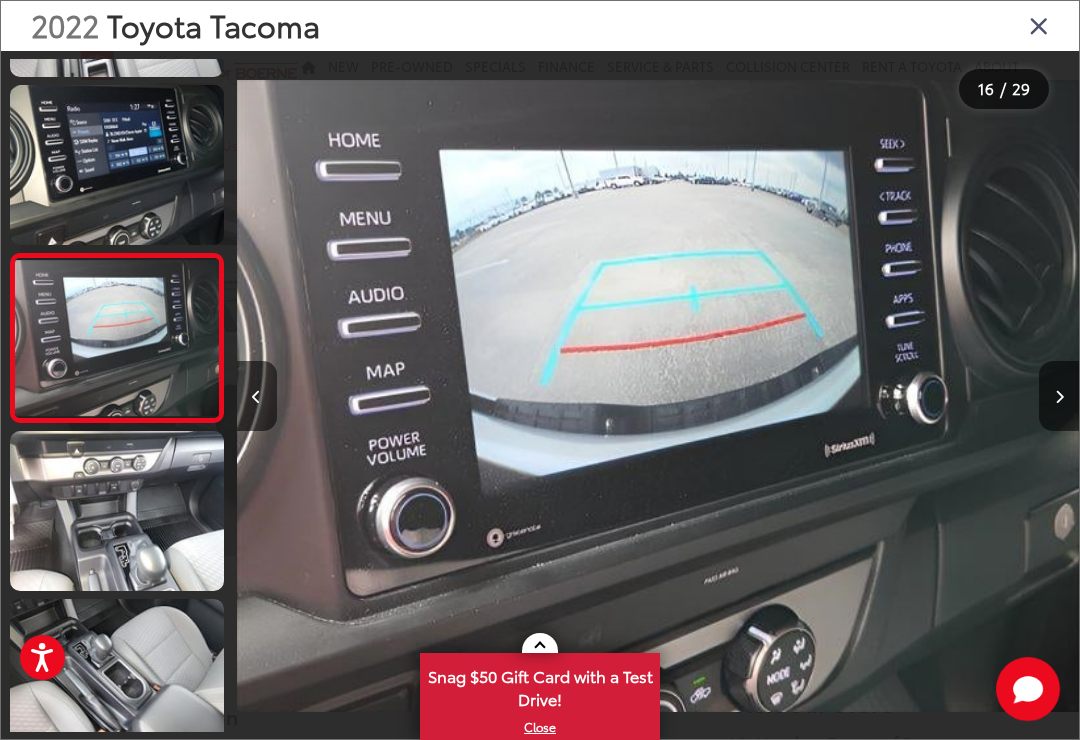 click at bounding box center [1059, 397] 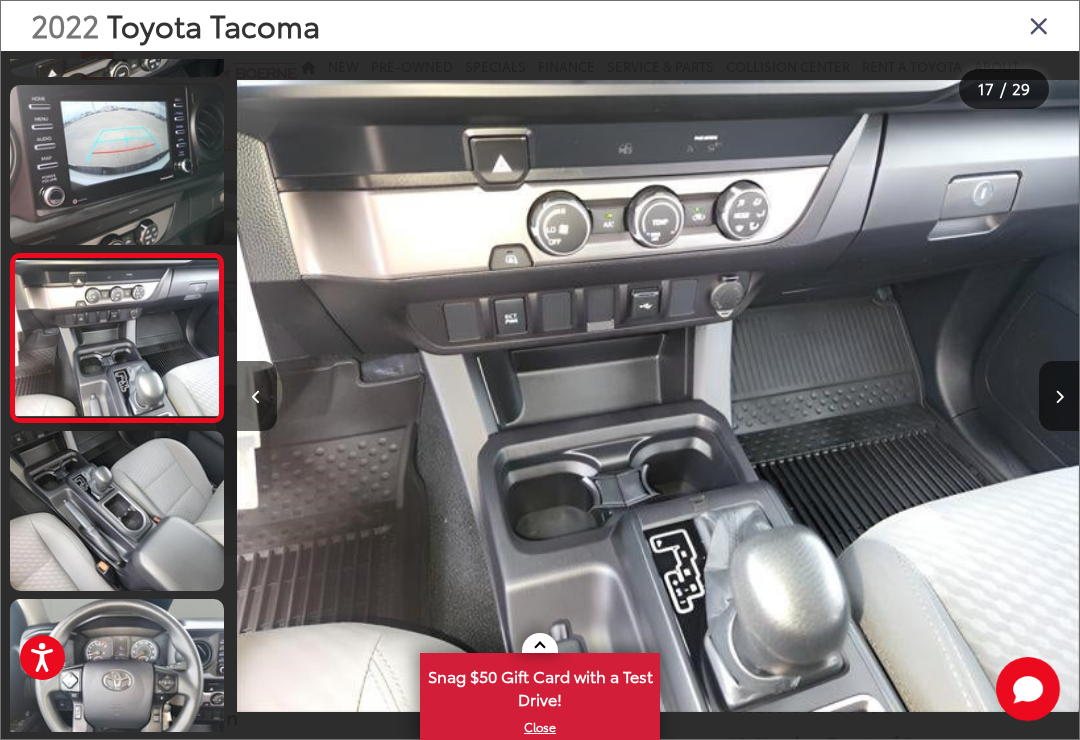 click at bounding box center [1059, 397] 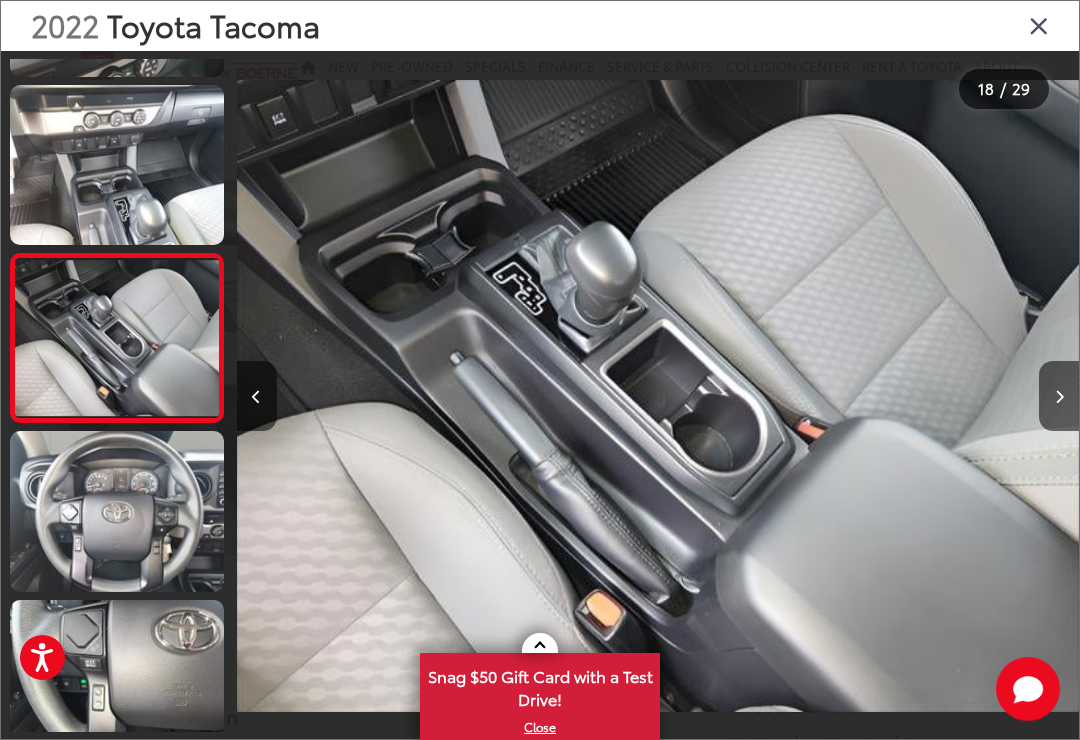 click at bounding box center [1059, 396] 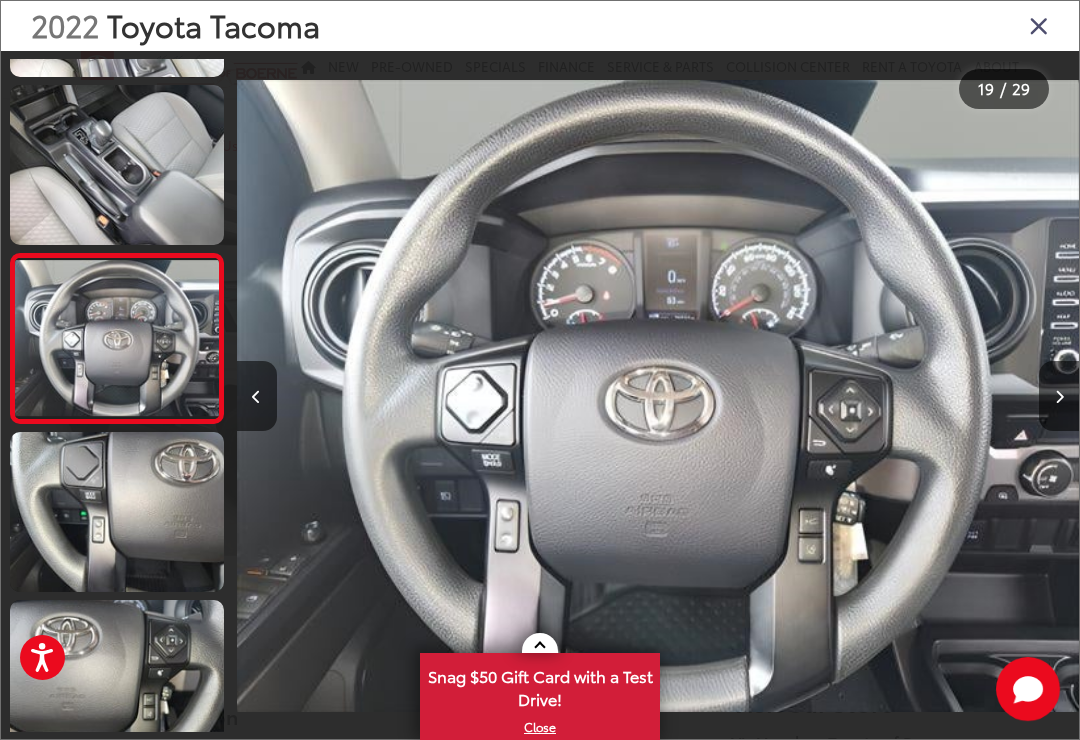 click at bounding box center [1059, 397] 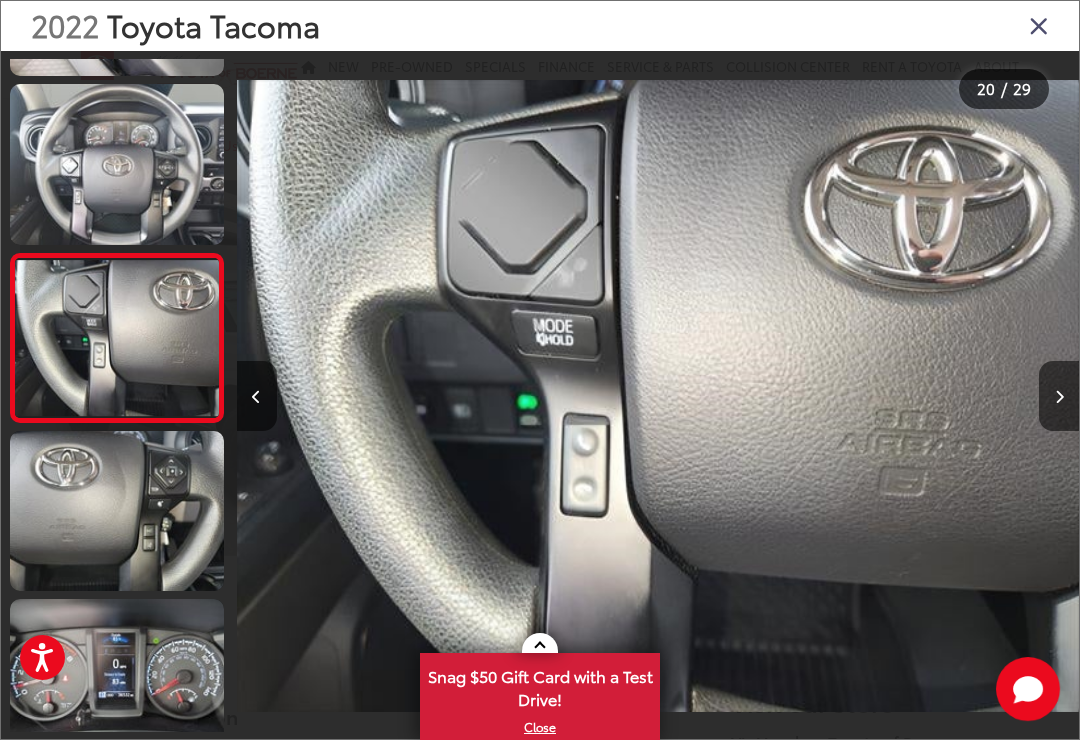 click at bounding box center (1059, 397) 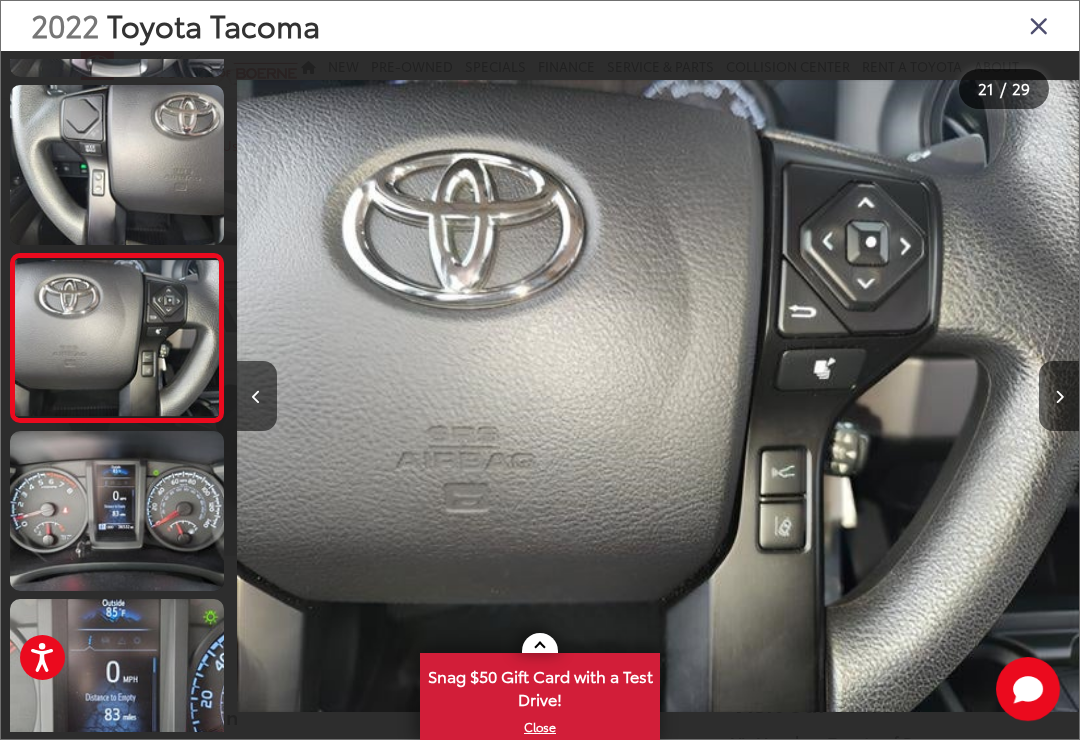 click at bounding box center [1059, 396] 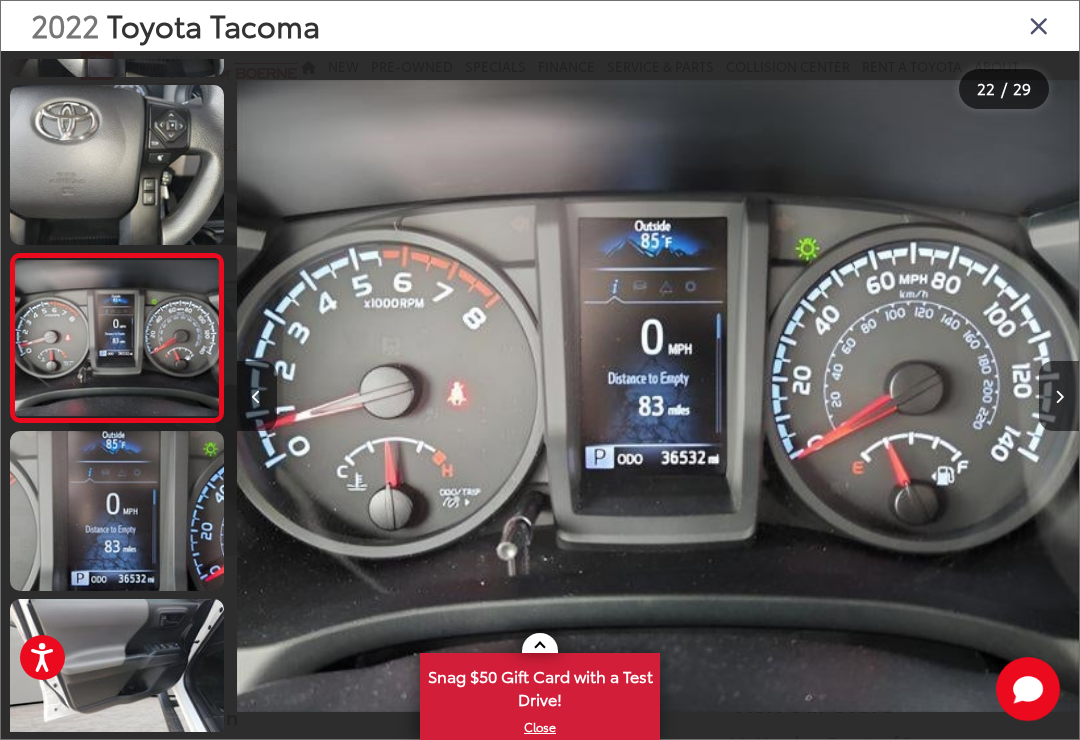 click at bounding box center [1059, 396] 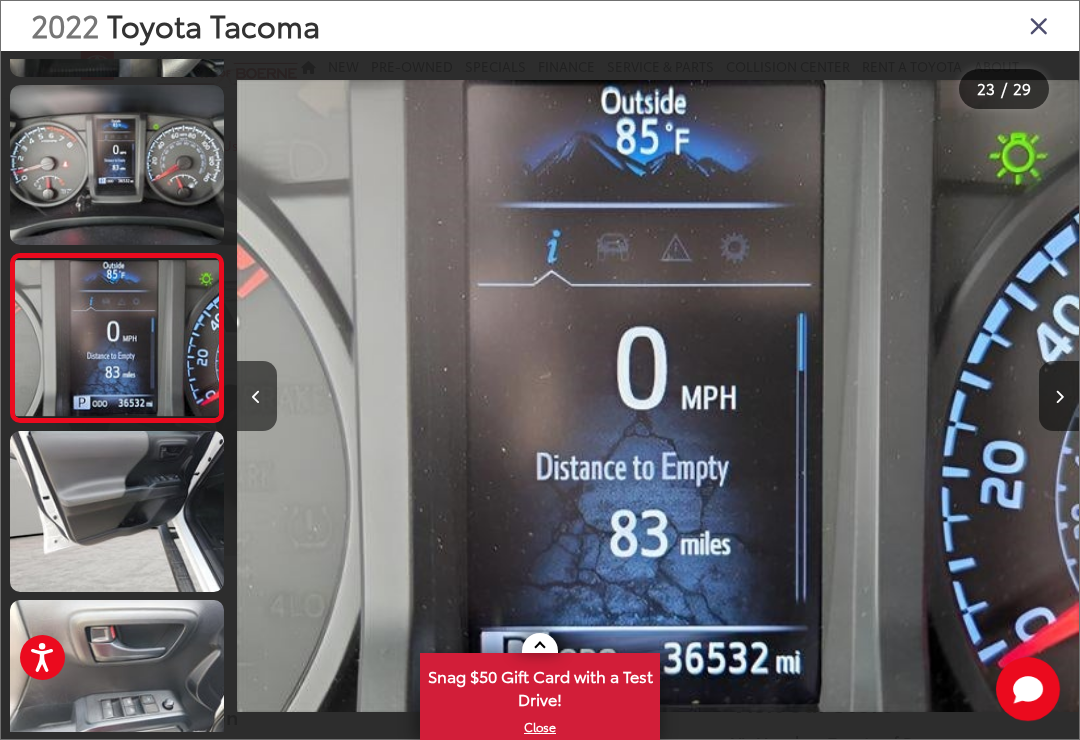 click at bounding box center [1059, 396] 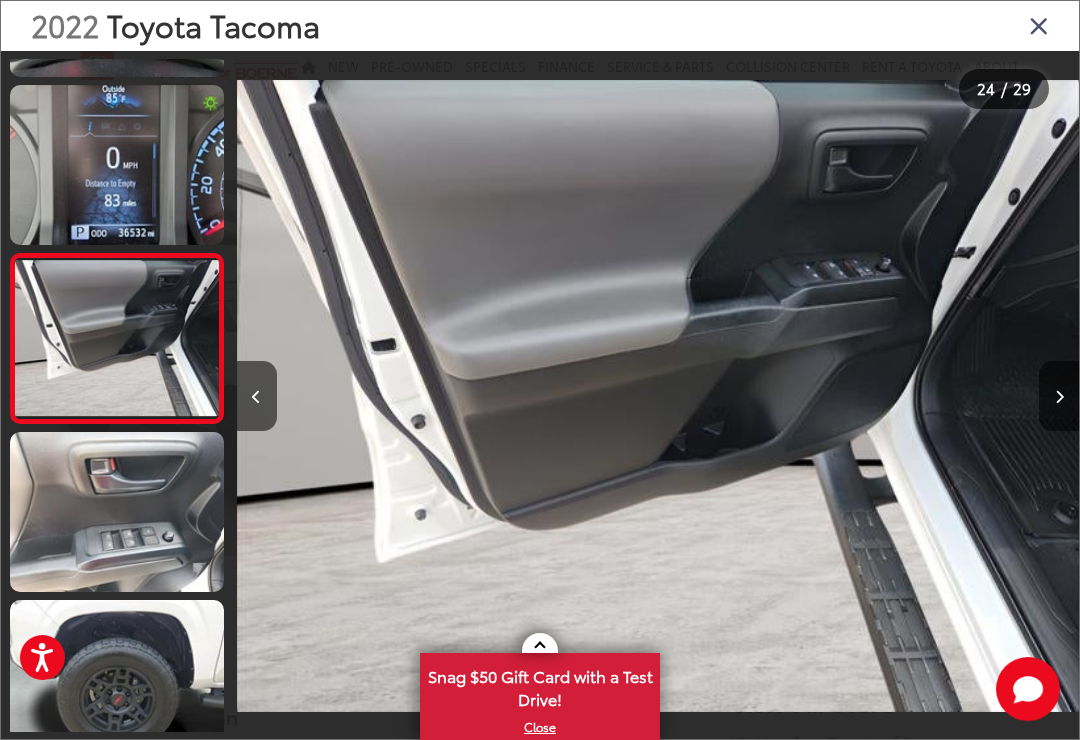click at bounding box center [1059, 396] 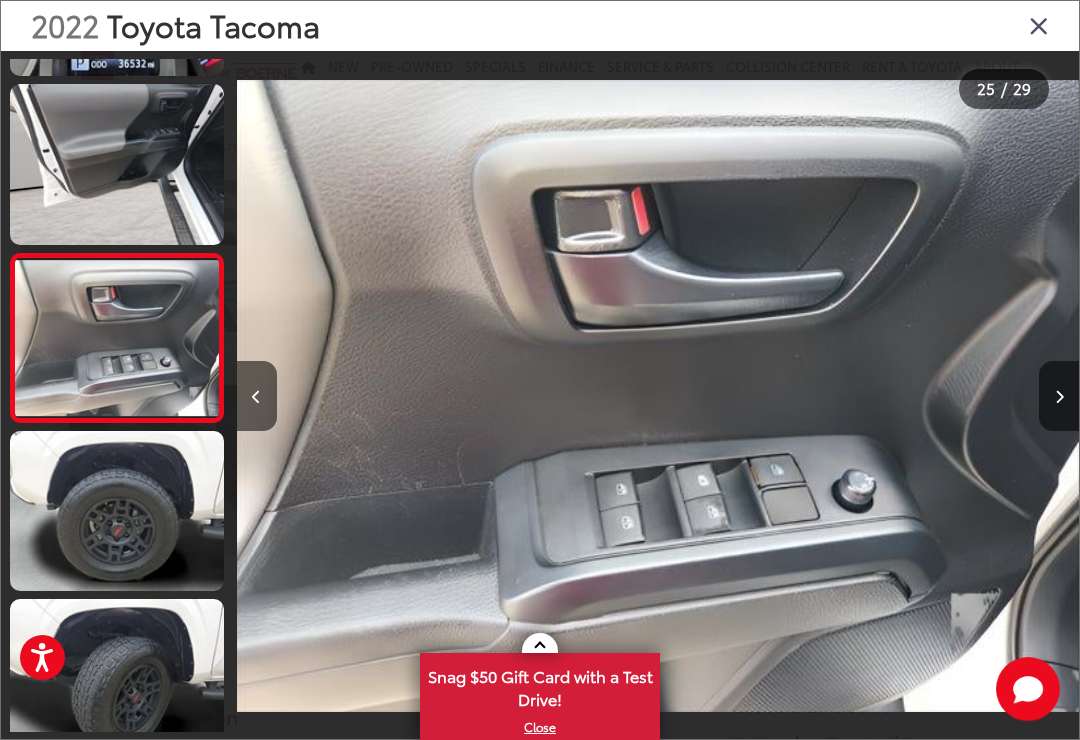click at bounding box center (1059, 396) 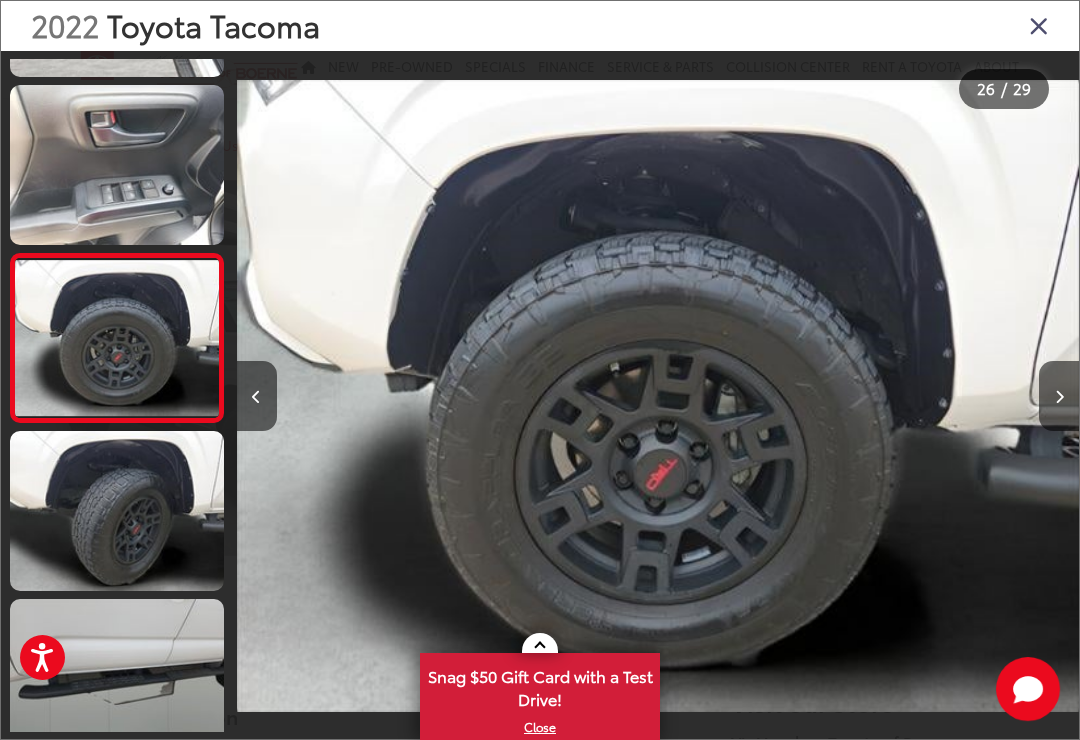 click at bounding box center (1059, 396) 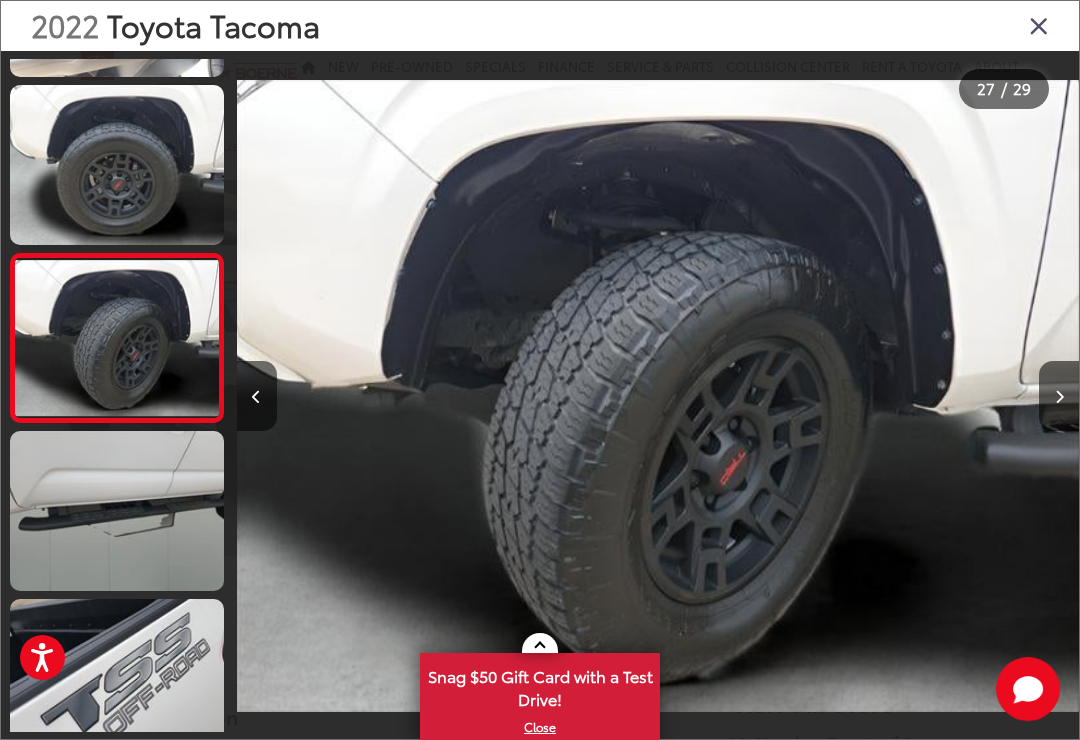 click at bounding box center (1059, 396) 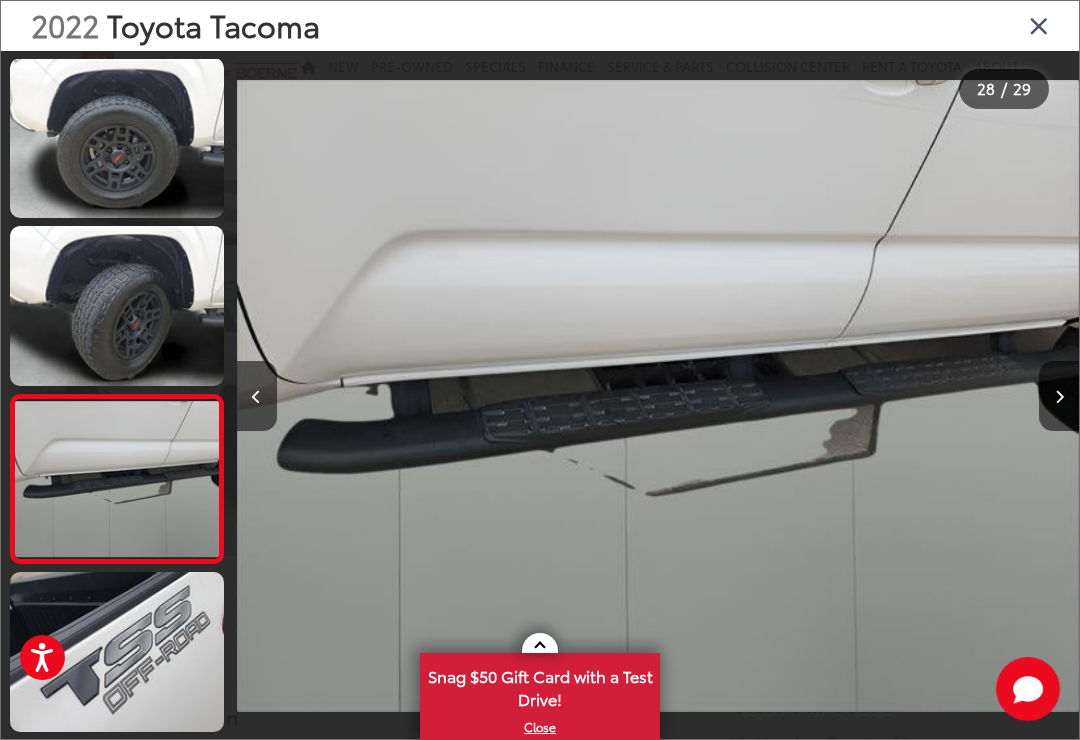 click at bounding box center (1059, 396) 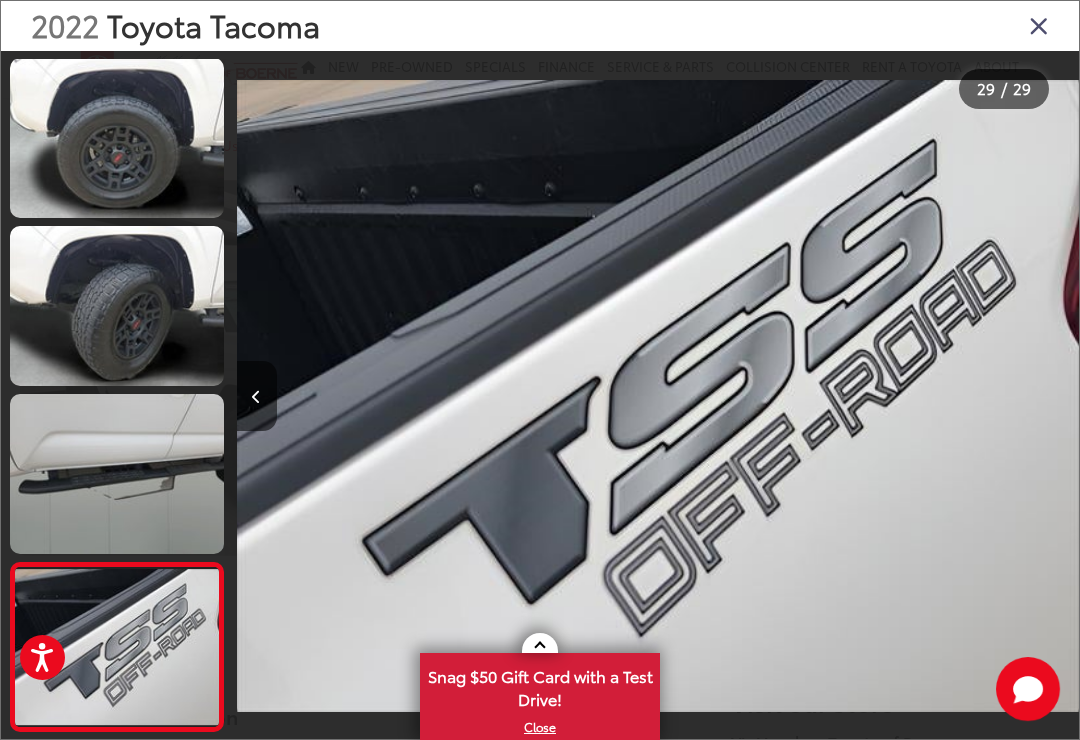 click at bounding box center [973, 396] 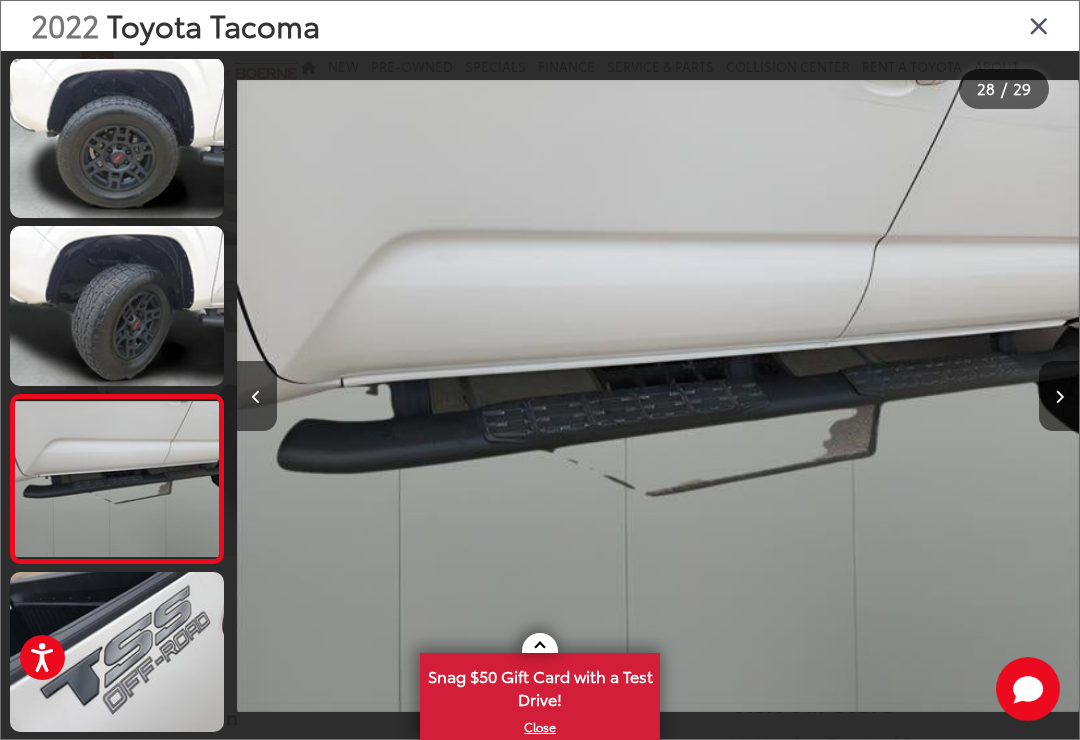 click at bounding box center (973, 396) 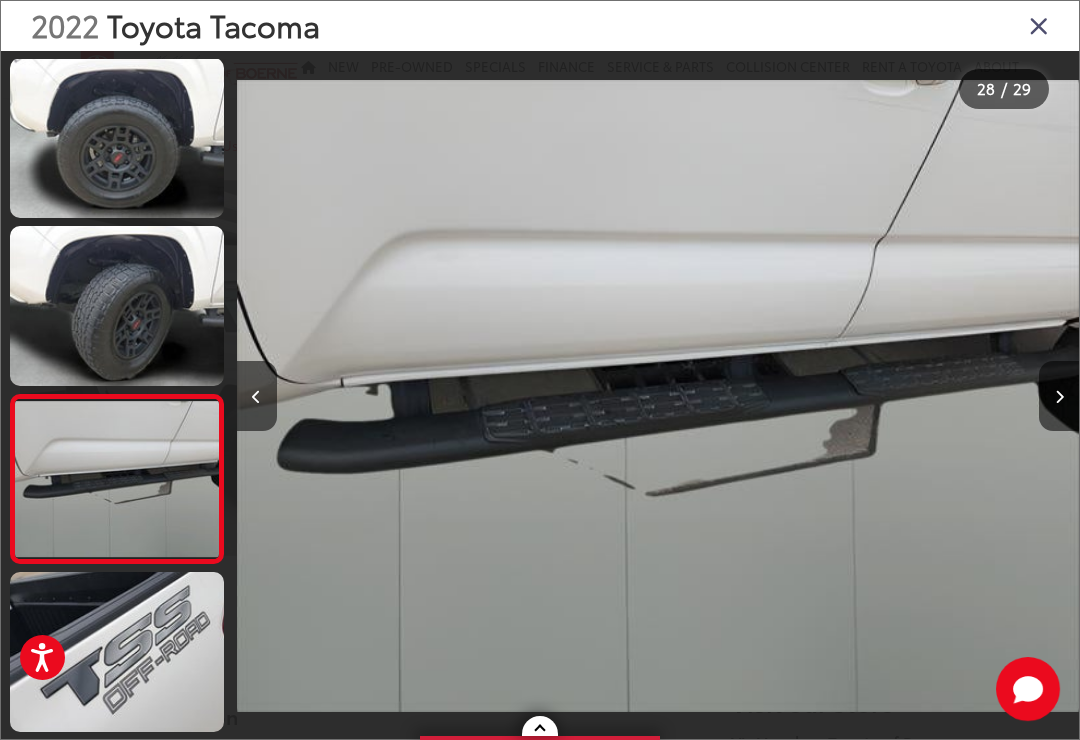 click at bounding box center (973, 396) 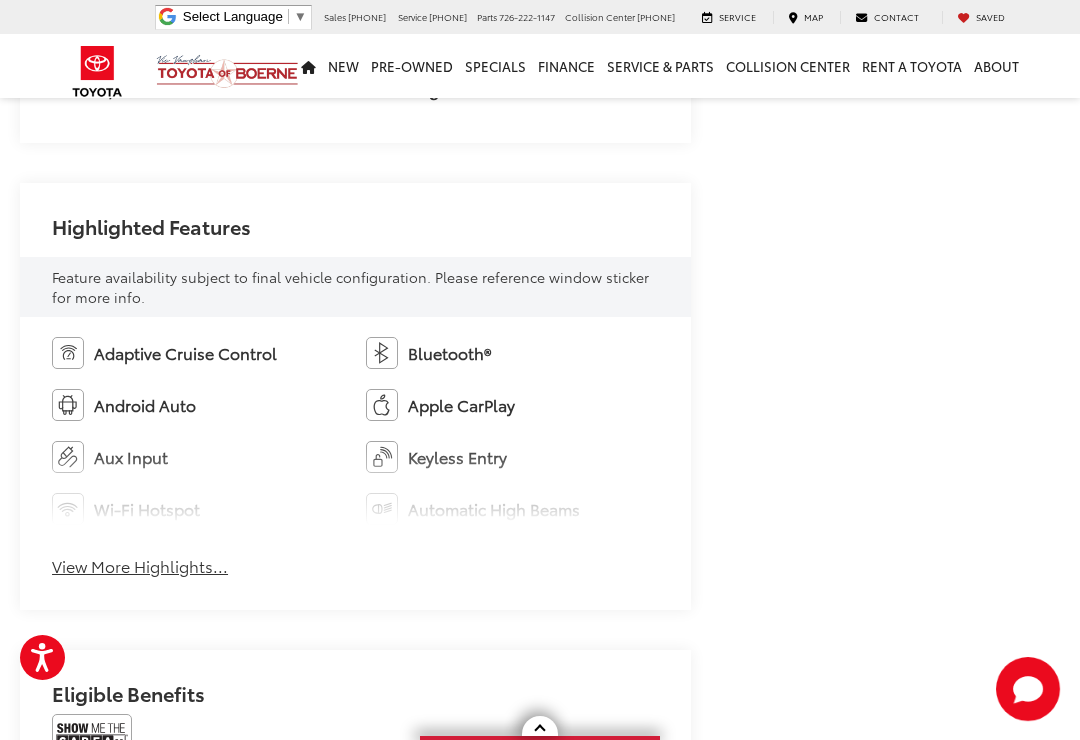 click on "View More Highlights..." at bounding box center [140, 566] 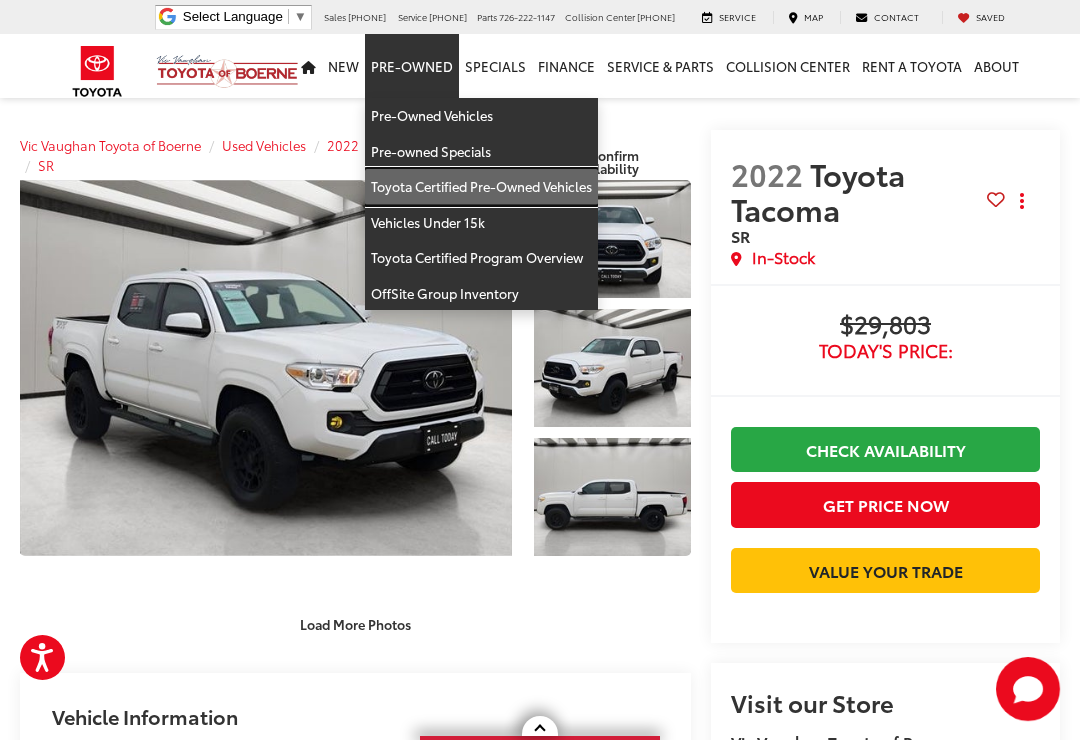 click on "Toyota Certified Pre-Owned Vehicles" at bounding box center (481, 187) 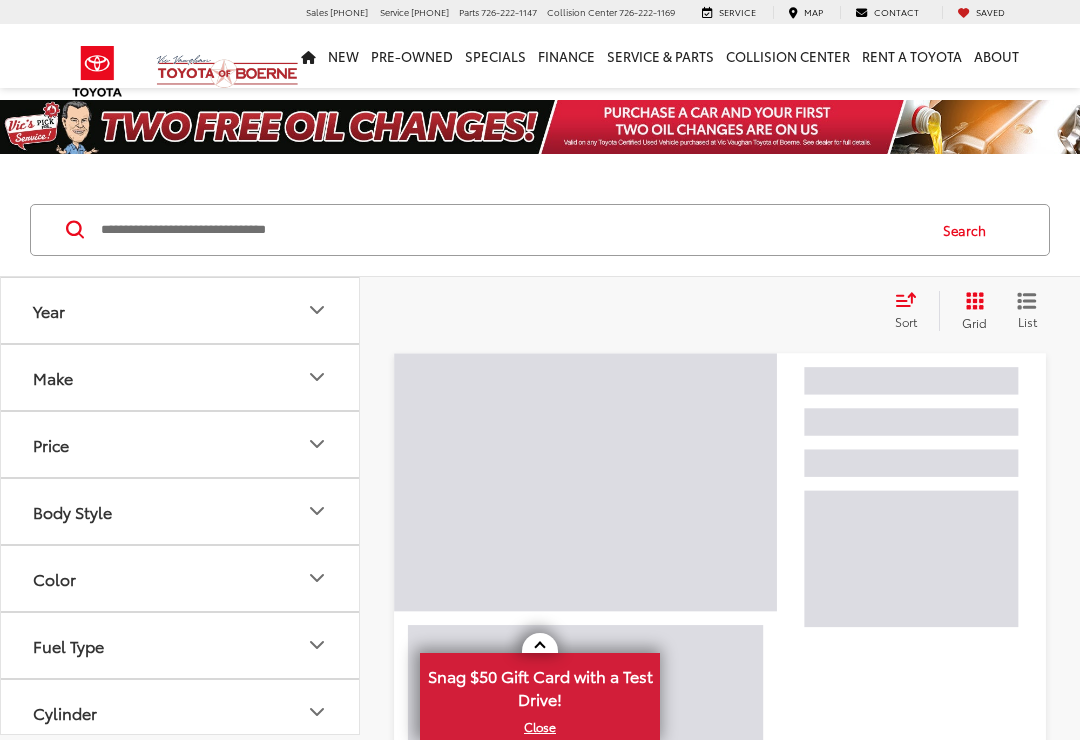 scroll, scrollTop: 0, scrollLeft: 0, axis: both 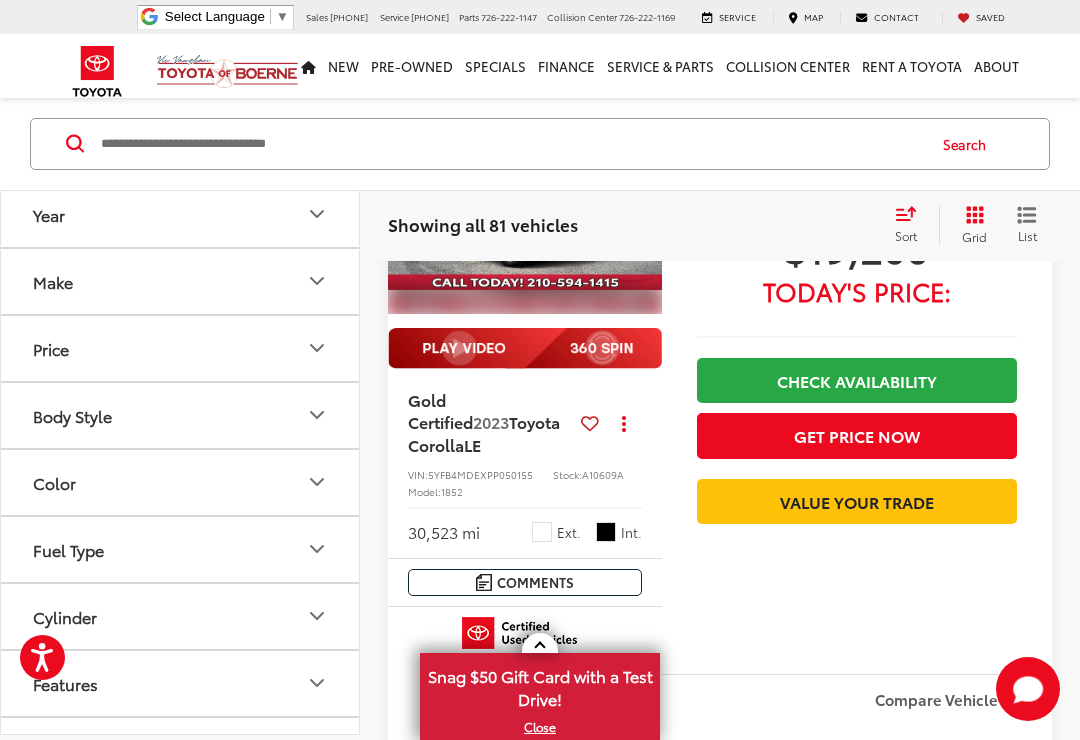 click 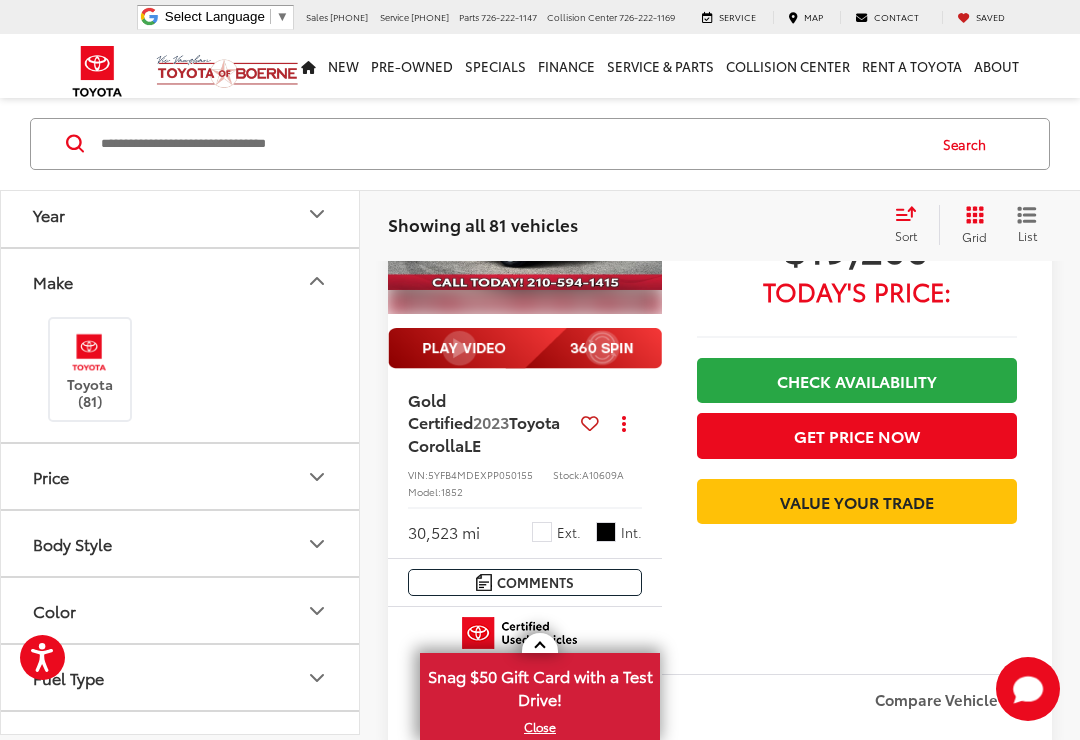 click at bounding box center [89, 351] 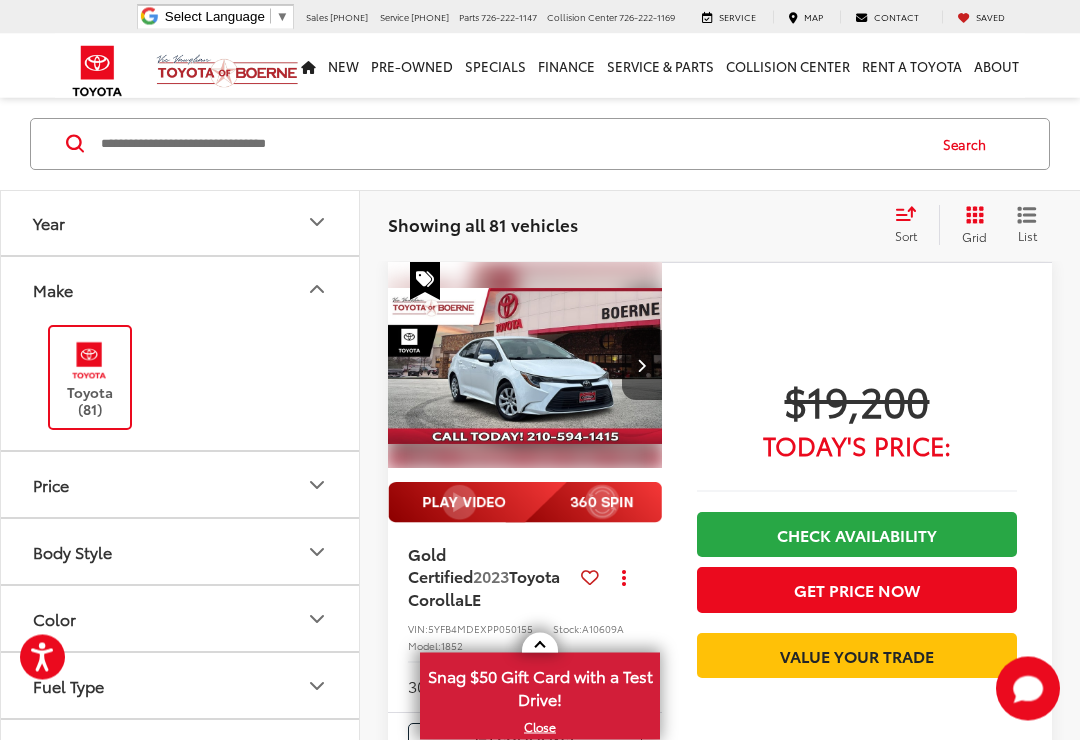 scroll, scrollTop: 86, scrollLeft: 0, axis: vertical 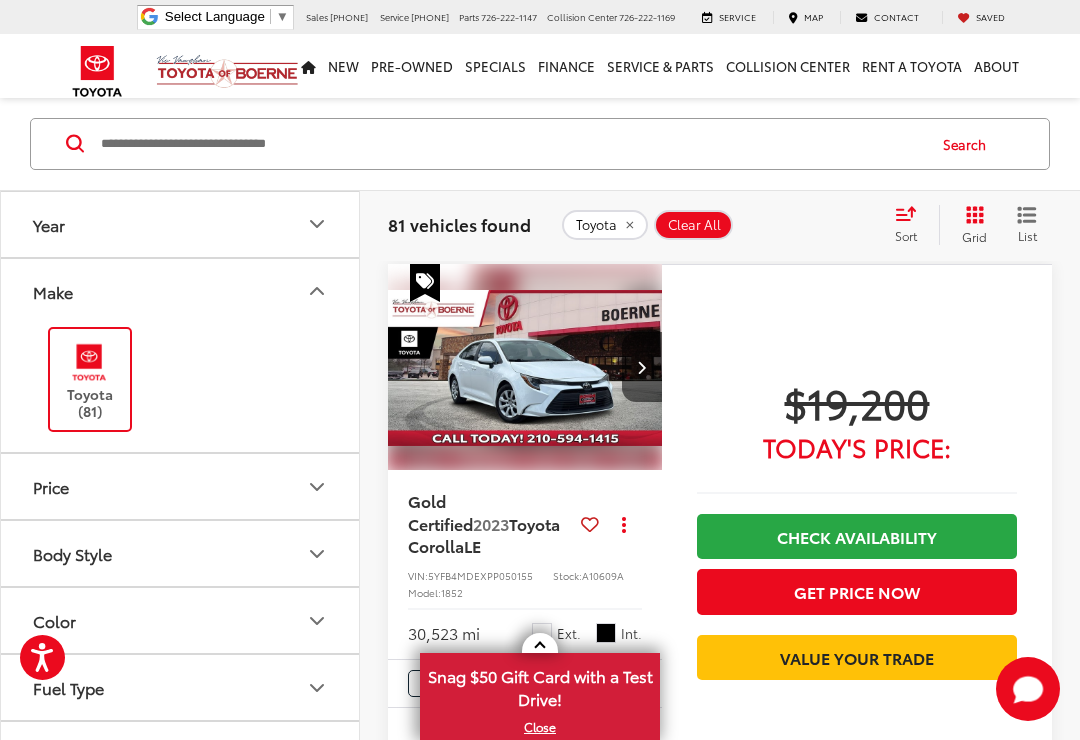 click 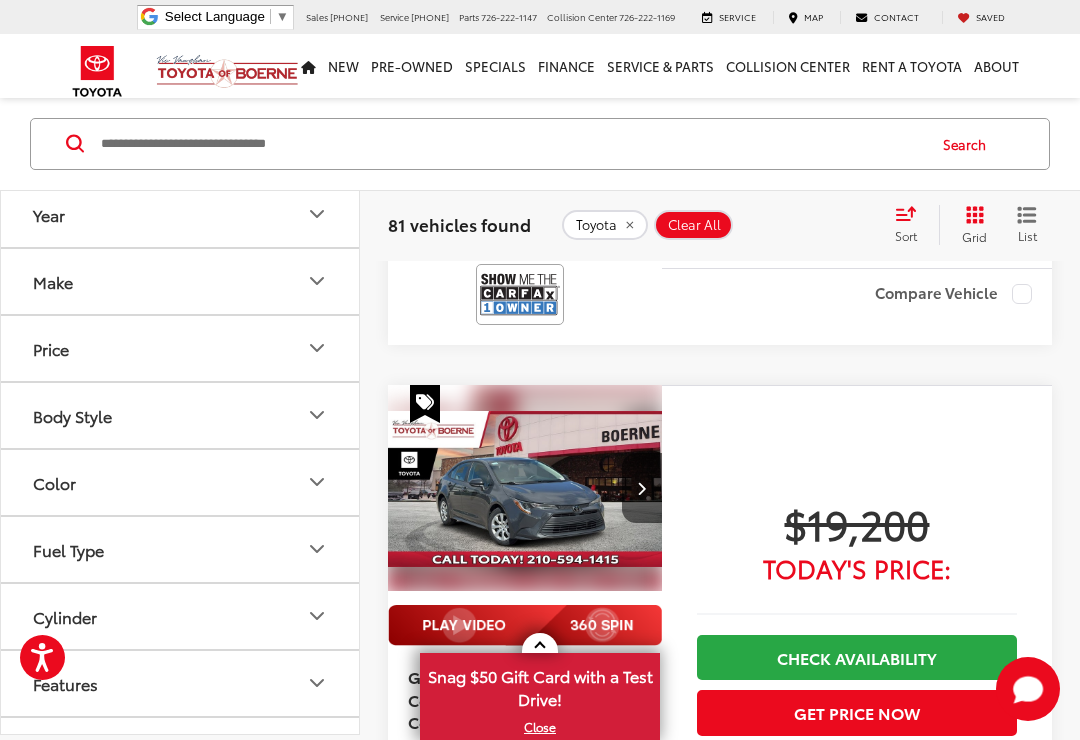 scroll, scrollTop: 1373, scrollLeft: 0, axis: vertical 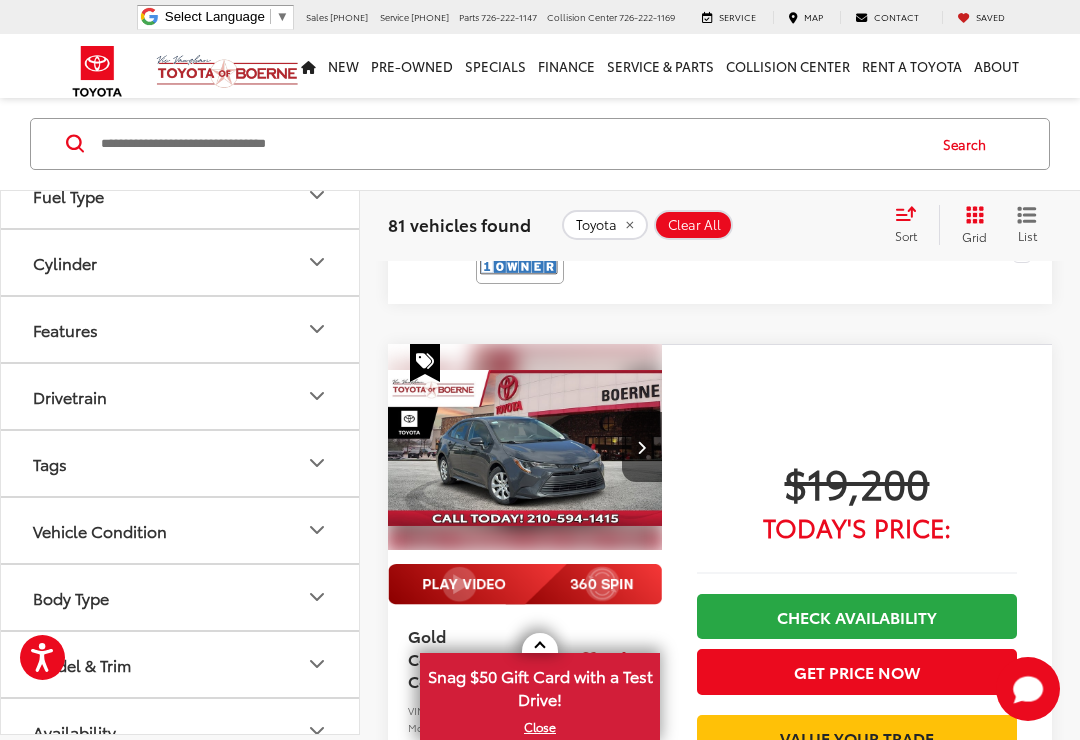 click 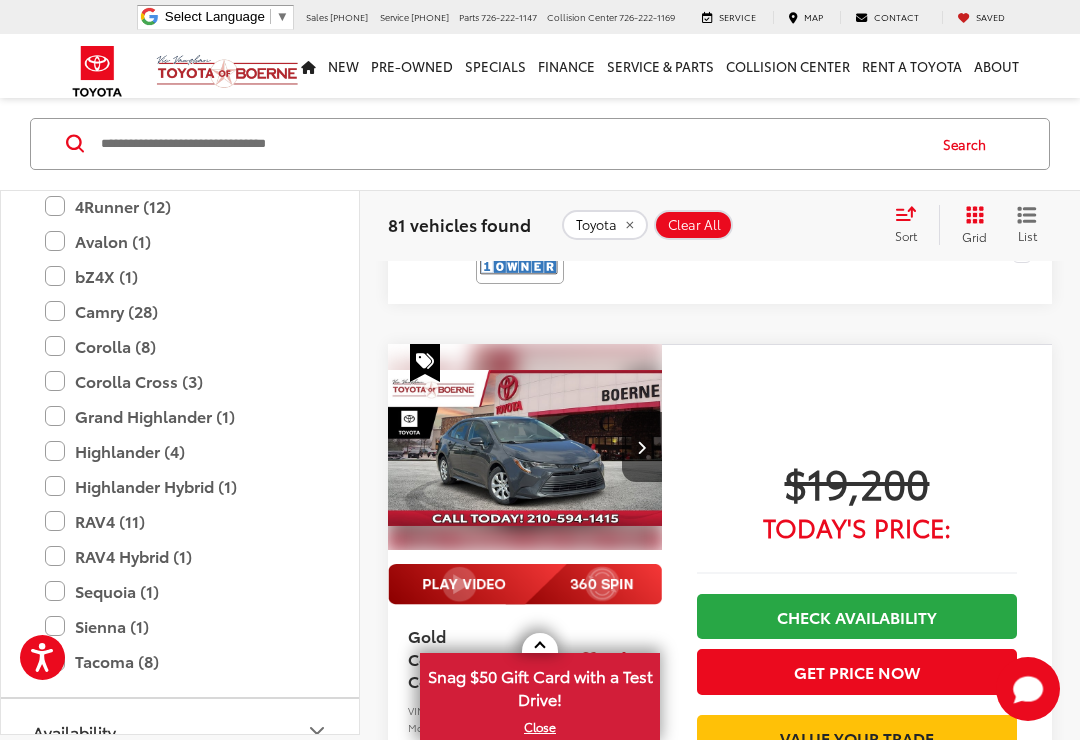 scroll, scrollTop: 878, scrollLeft: 0, axis: vertical 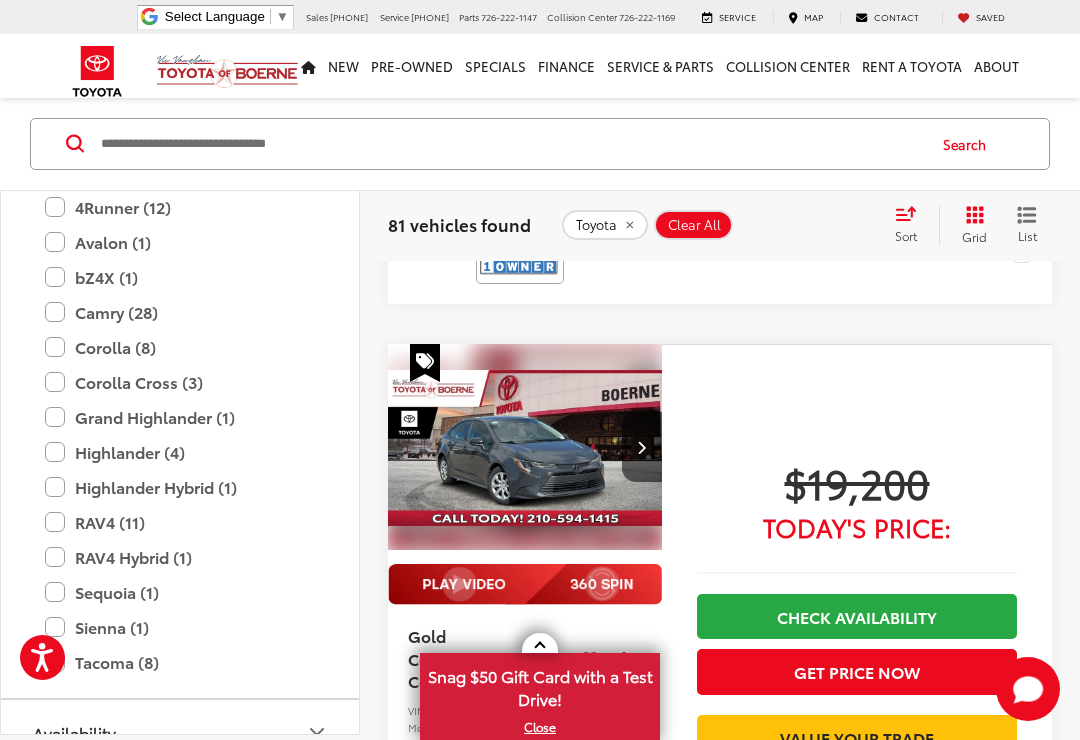 click on "Tacoma (8)" at bounding box center (180, 661) 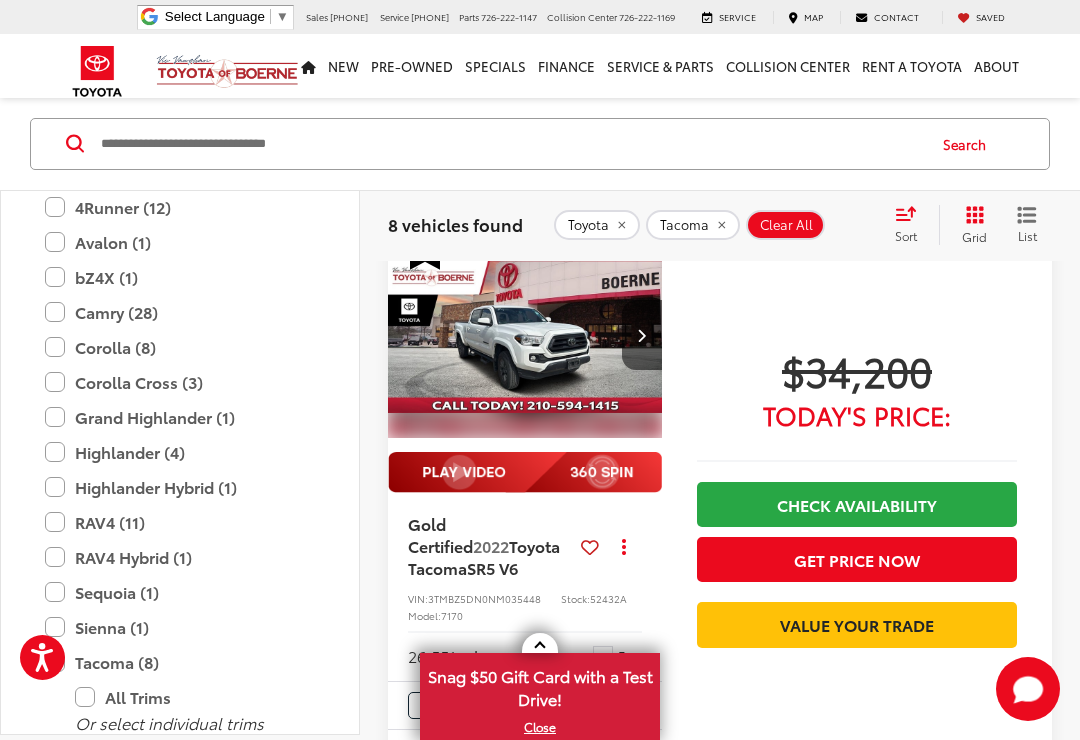 scroll, scrollTop: 2180, scrollLeft: 0, axis: vertical 